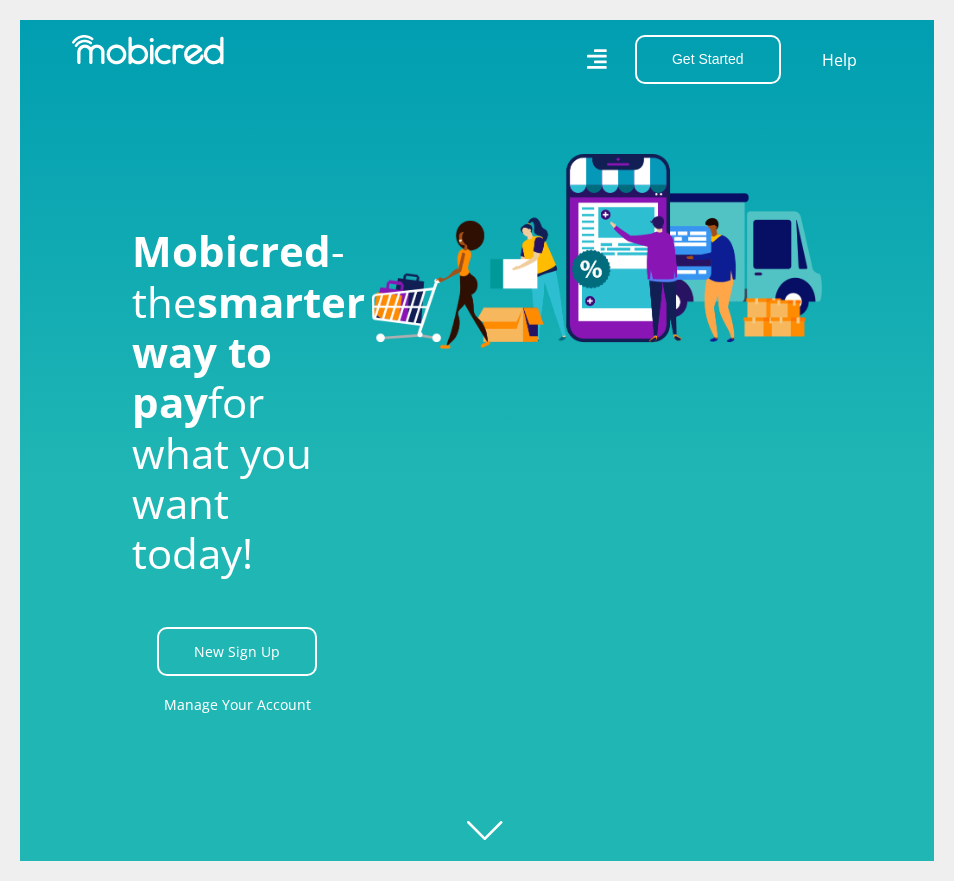 scroll, scrollTop: 0, scrollLeft: 0, axis: both 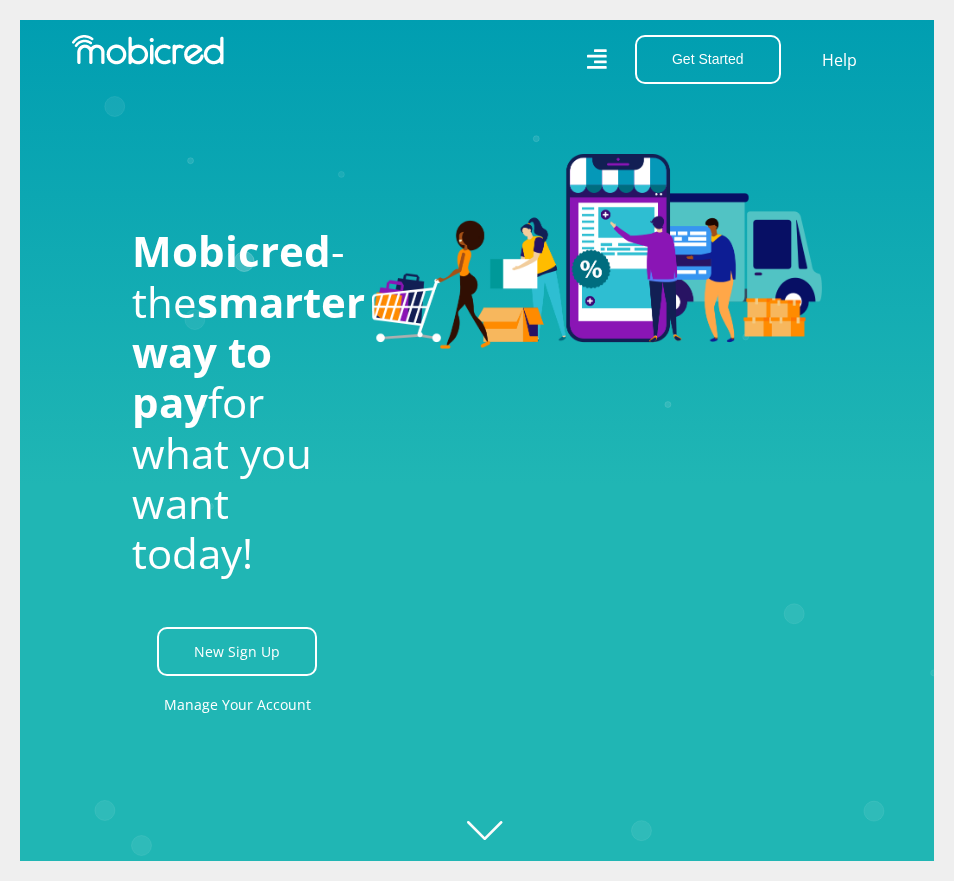 click 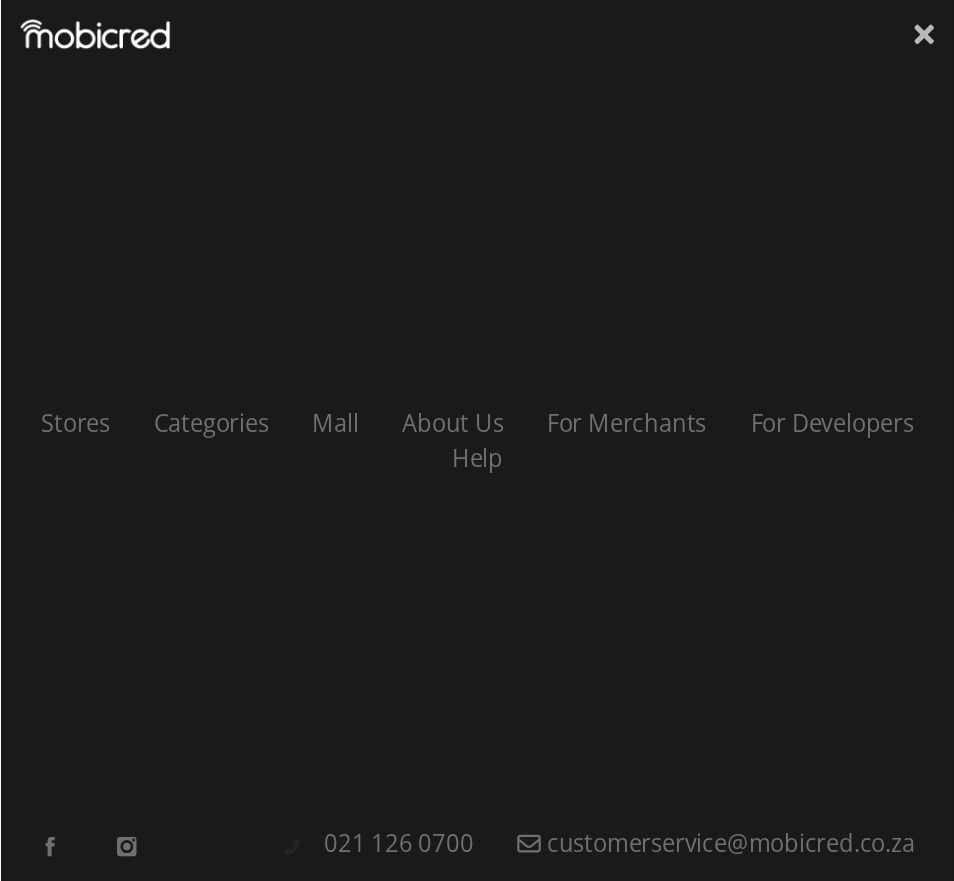 scroll, scrollTop: 0, scrollLeft: 2340, axis: horizontal 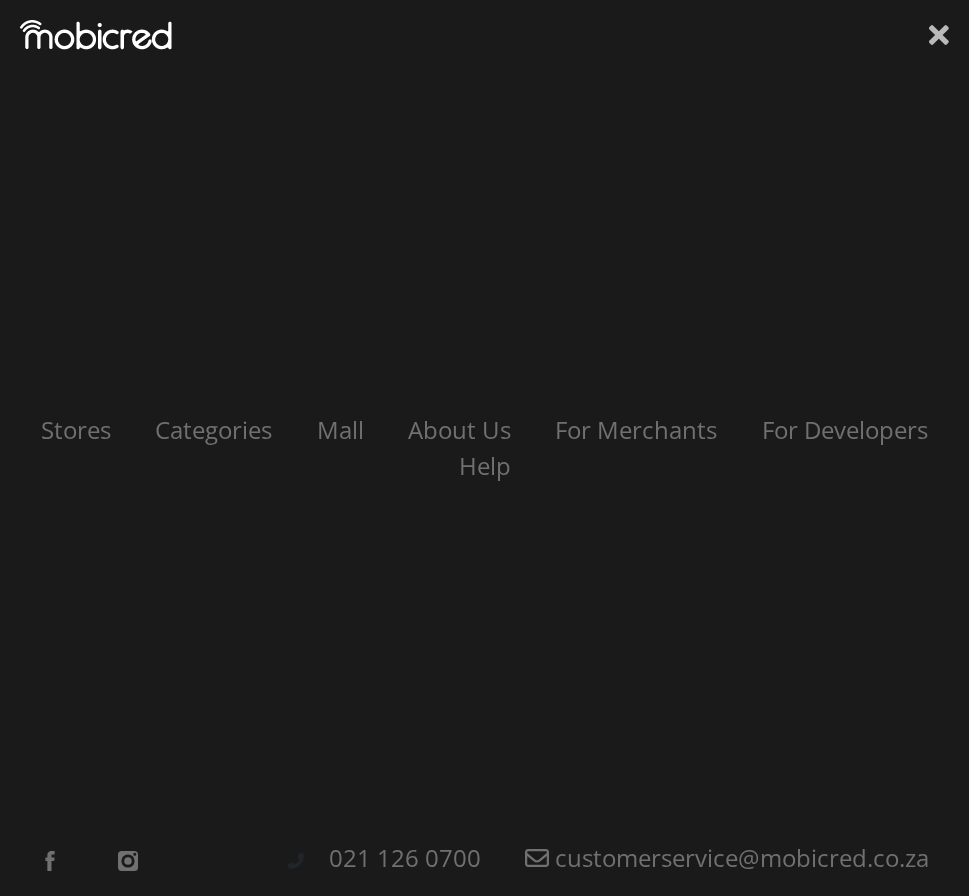 click 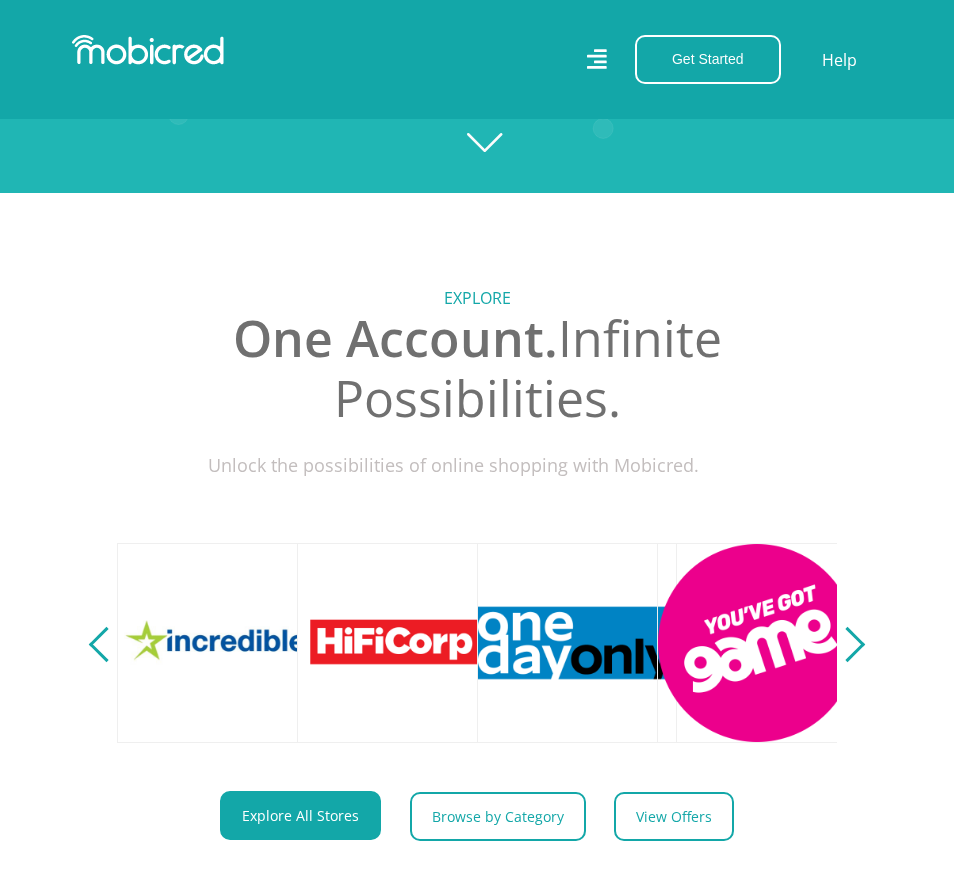 scroll, scrollTop: 800, scrollLeft: 0, axis: vertical 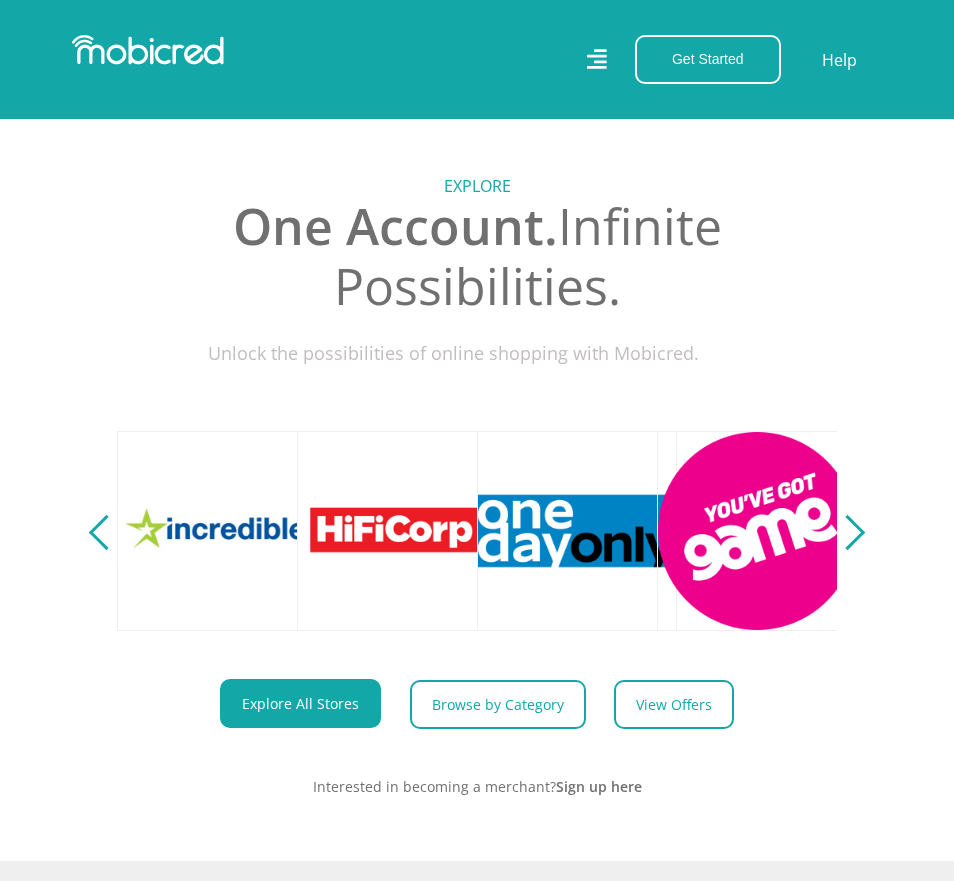 click at bounding box center (847, 532) 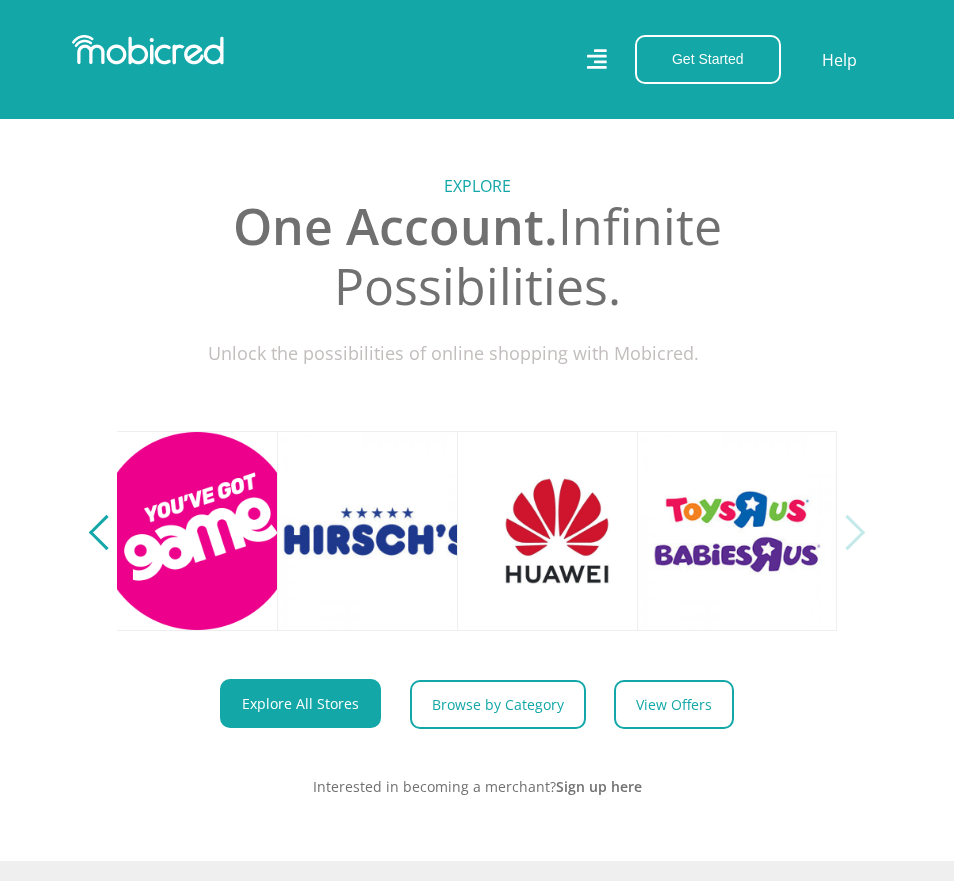 click at bounding box center (847, 532) 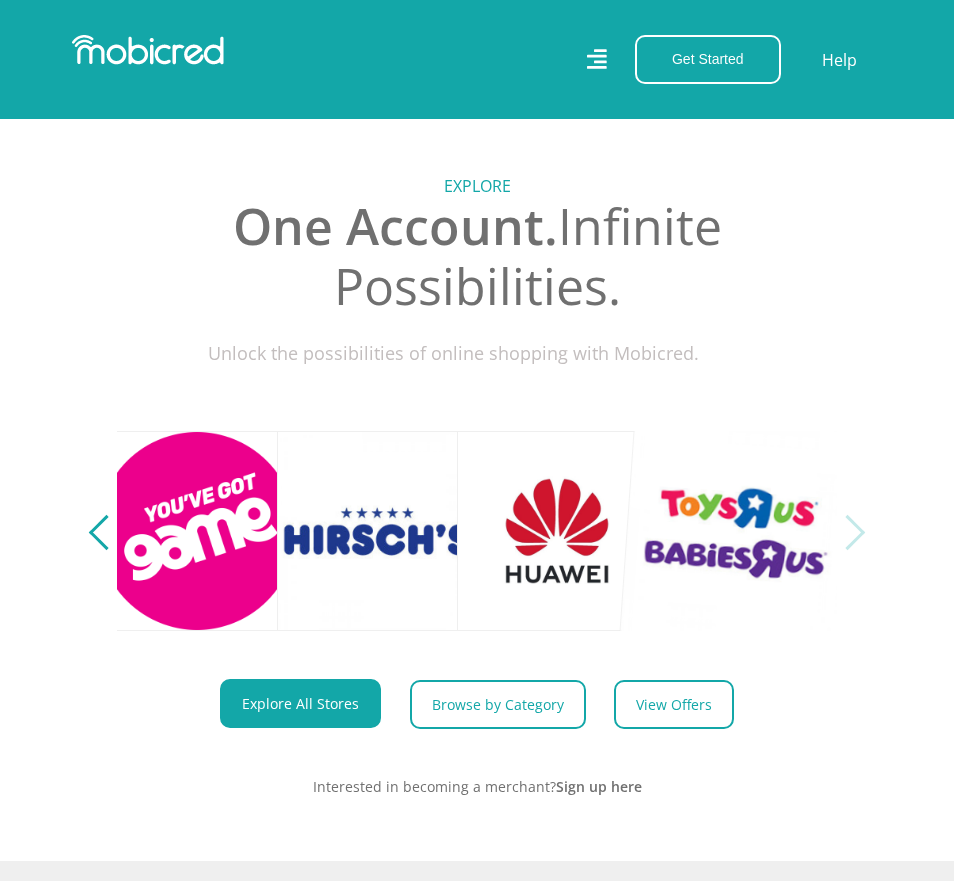 scroll, scrollTop: 0, scrollLeft: 2913, axis: horizontal 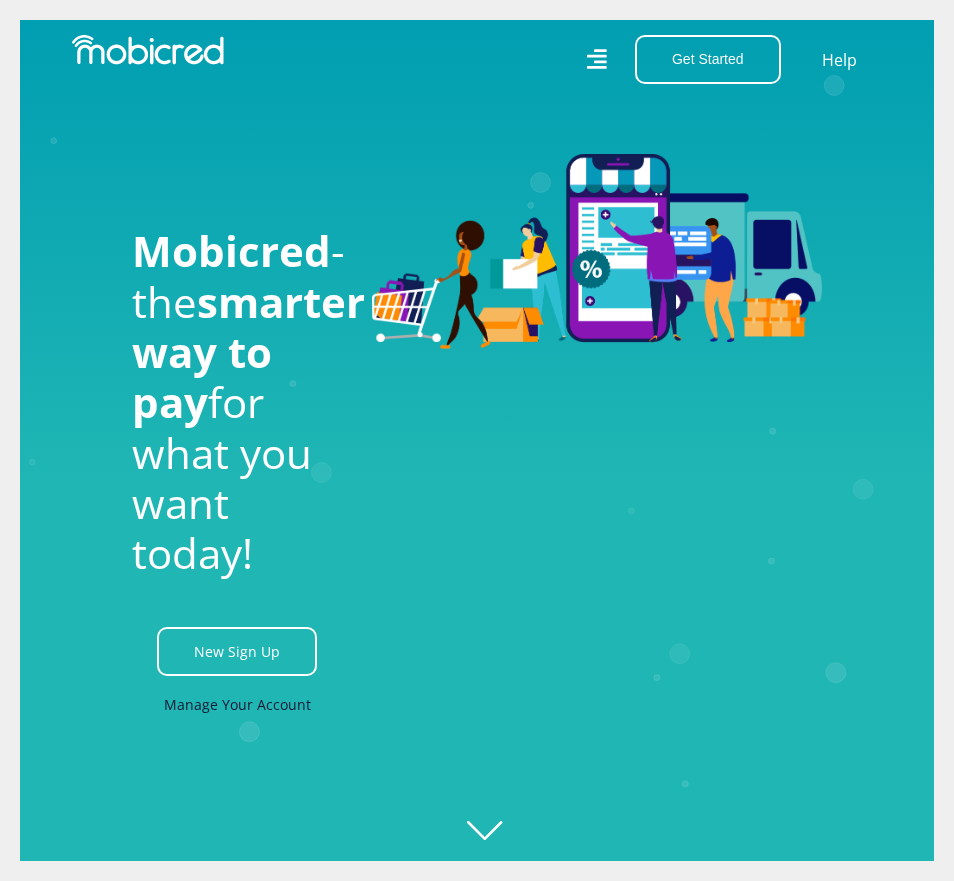 click on "Manage Your Account" at bounding box center [237, 704] 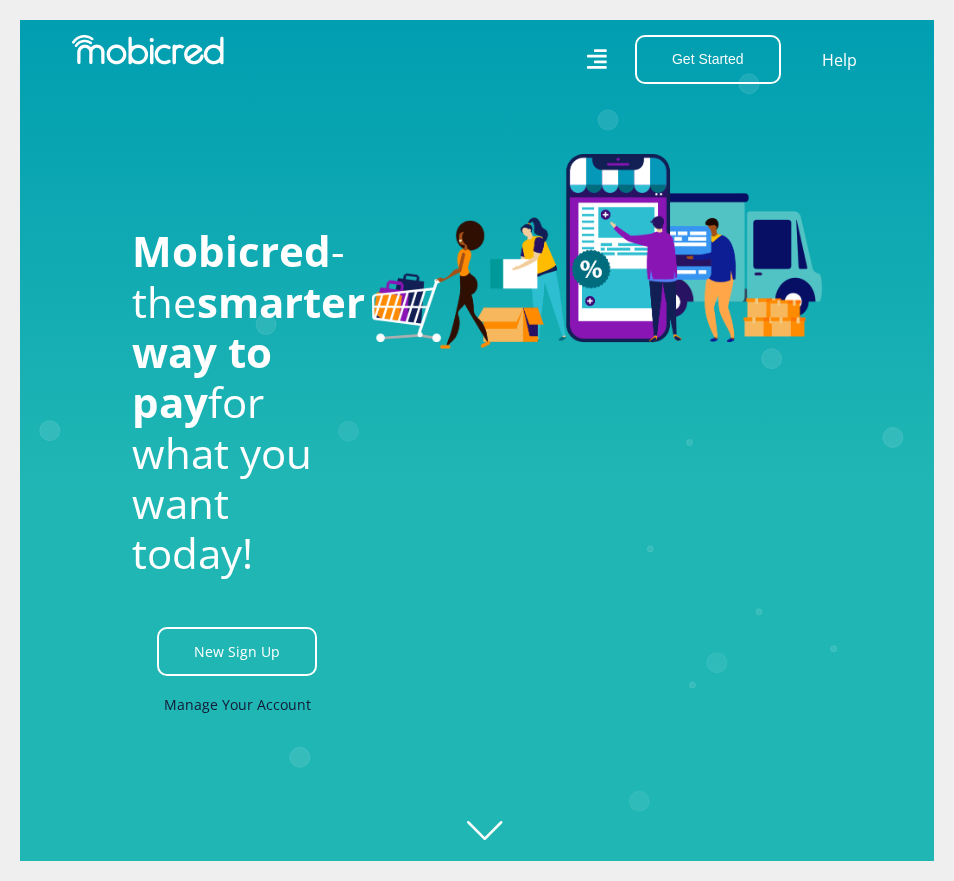 scroll, scrollTop: 0, scrollLeft: 720, axis: horizontal 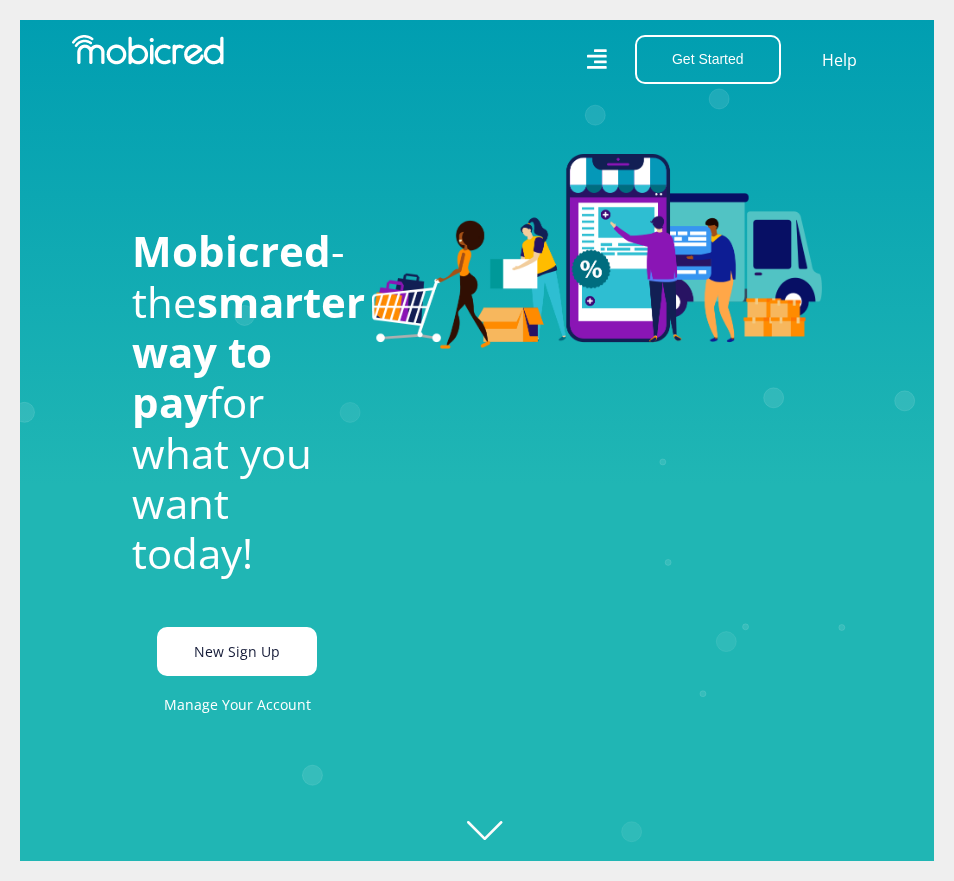 click on "New Sign Up" at bounding box center (237, 651) 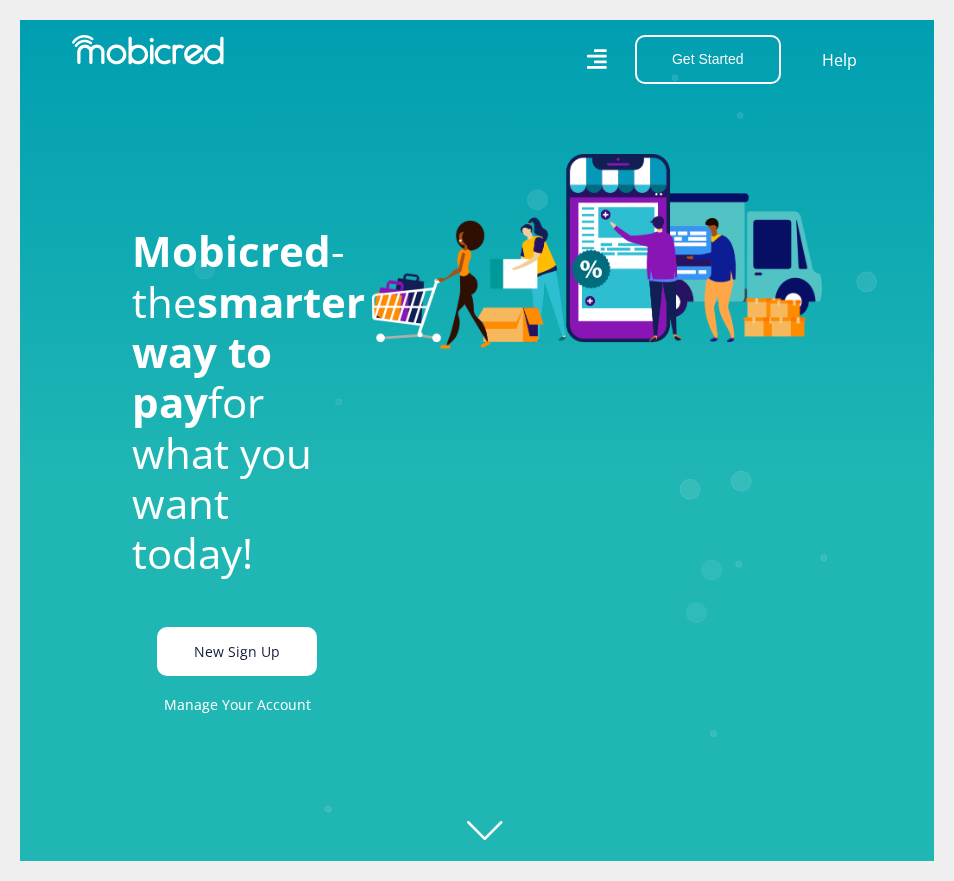 scroll, scrollTop: 0, scrollLeft: 1440, axis: horizontal 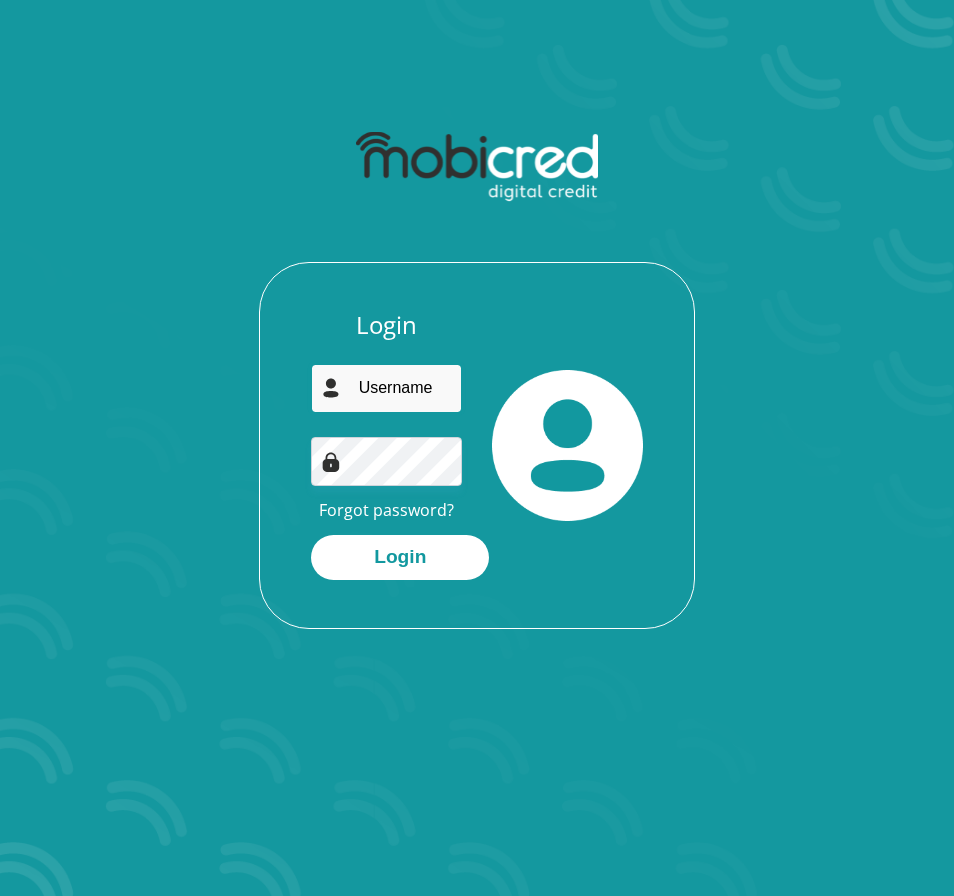 click at bounding box center (386, 388) 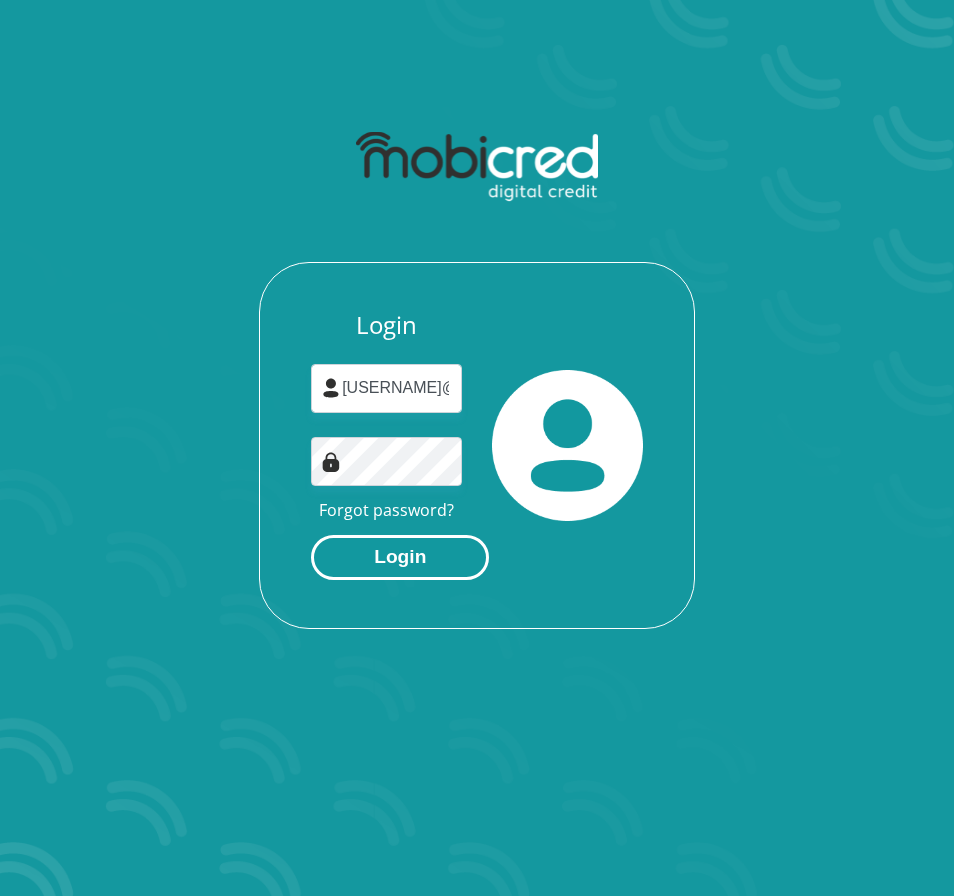 click on "Login" at bounding box center (400, 557) 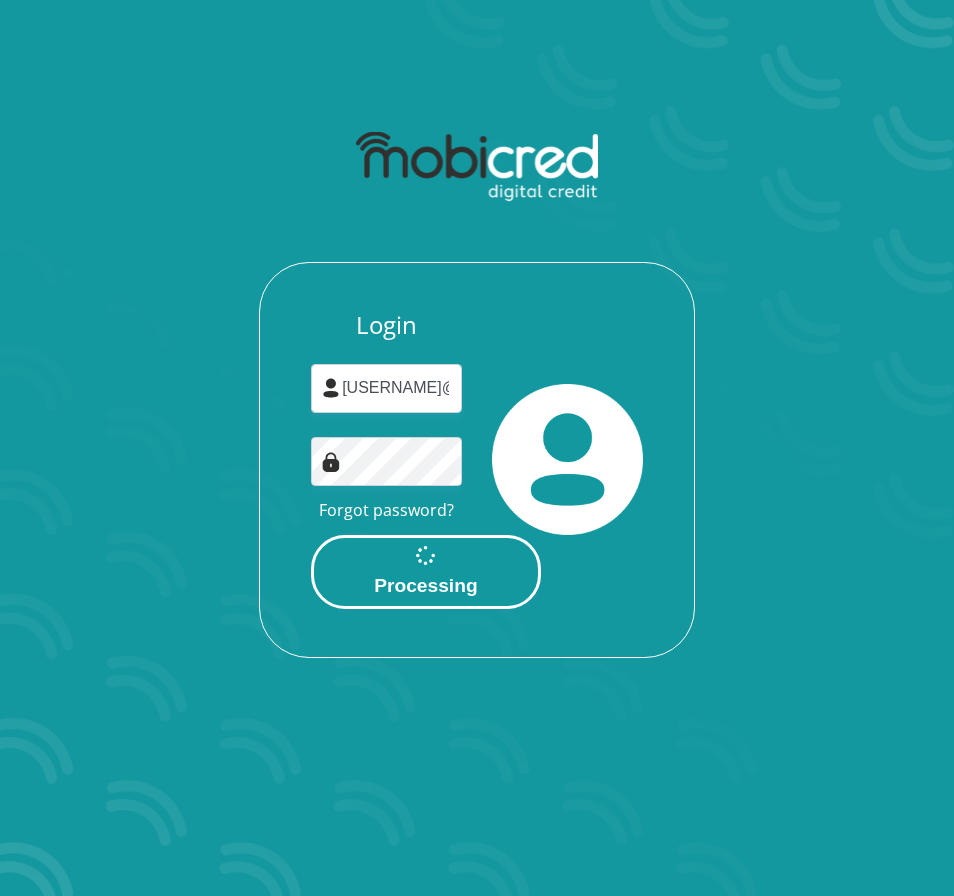scroll, scrollTop: 0, scrollLeft: 0, axis: both 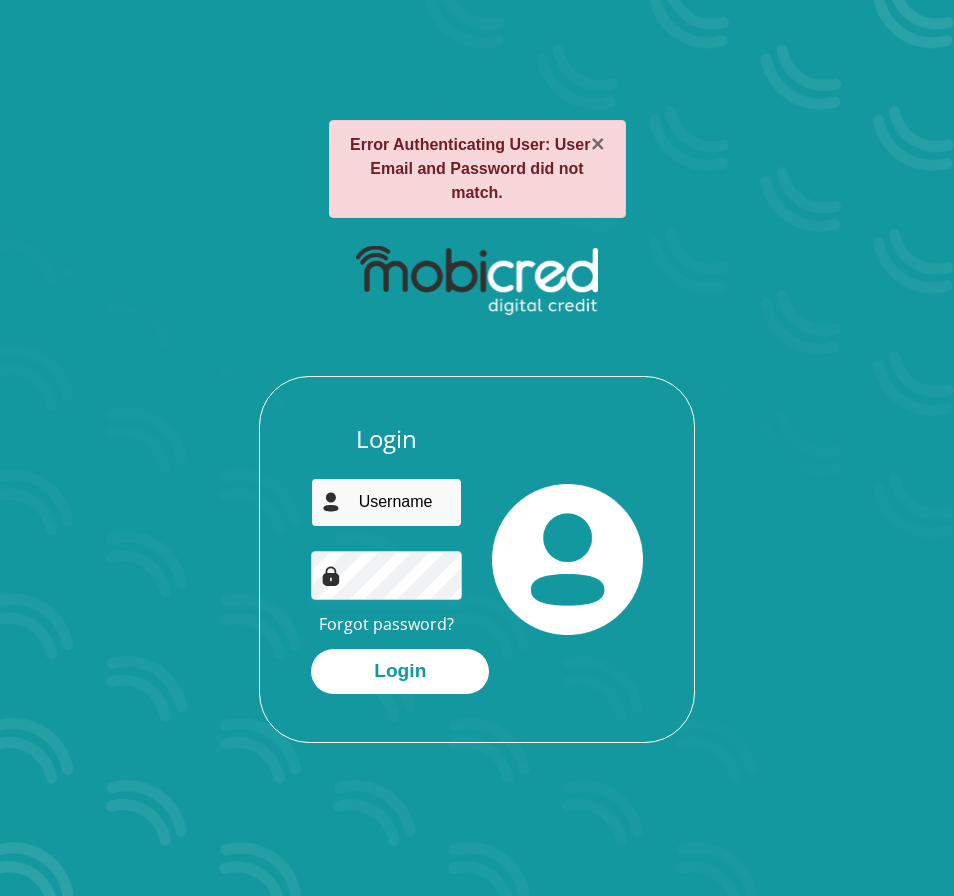 click at bounding box center (386, 502) 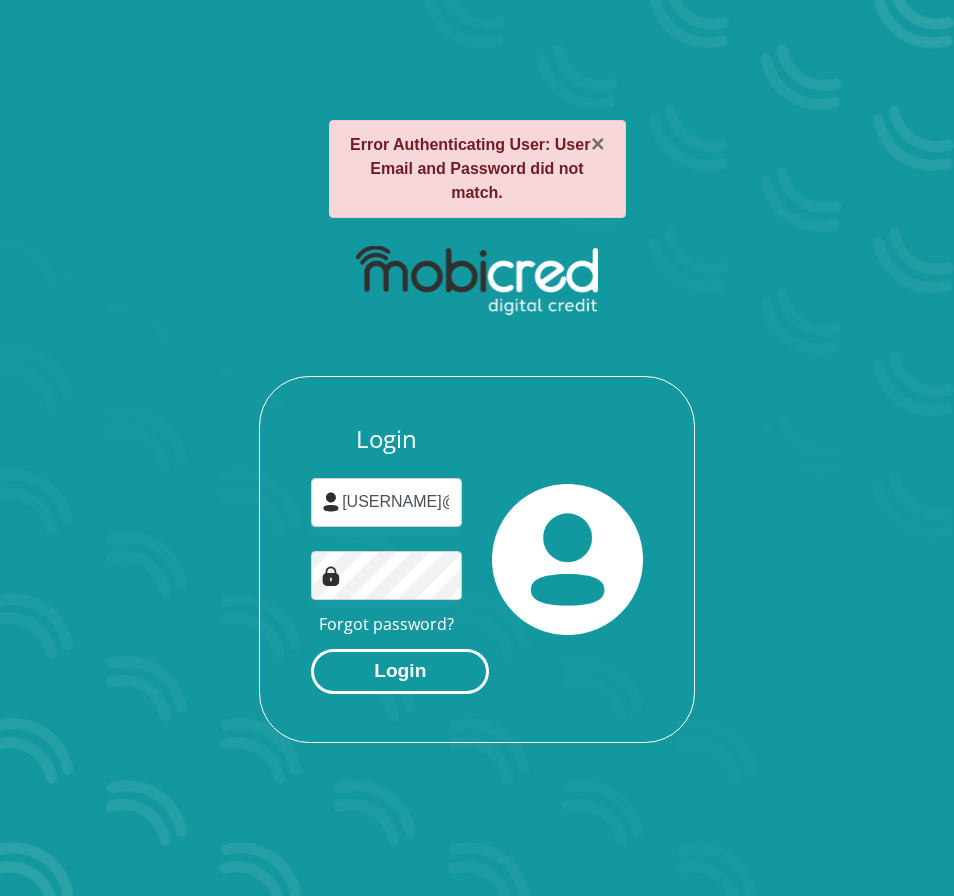 click on "Login" at bounding box center [400, 671] 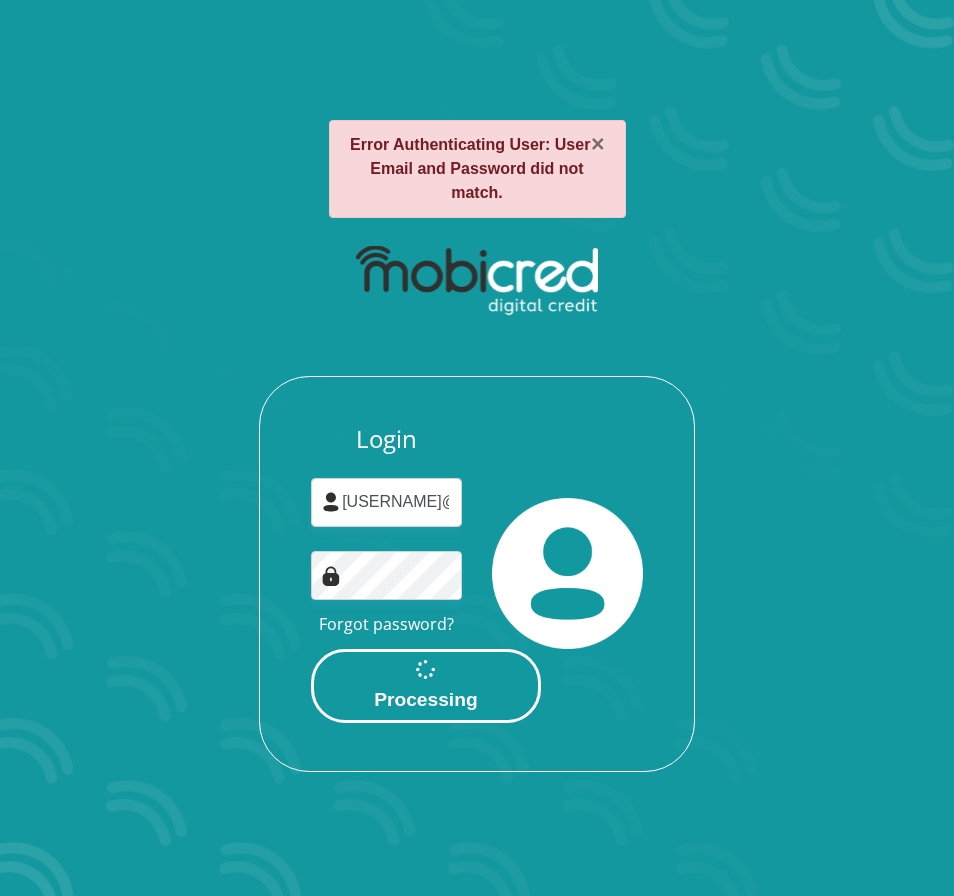 scroll, scrollTop: 0, scrollLeft: 0, axis: both 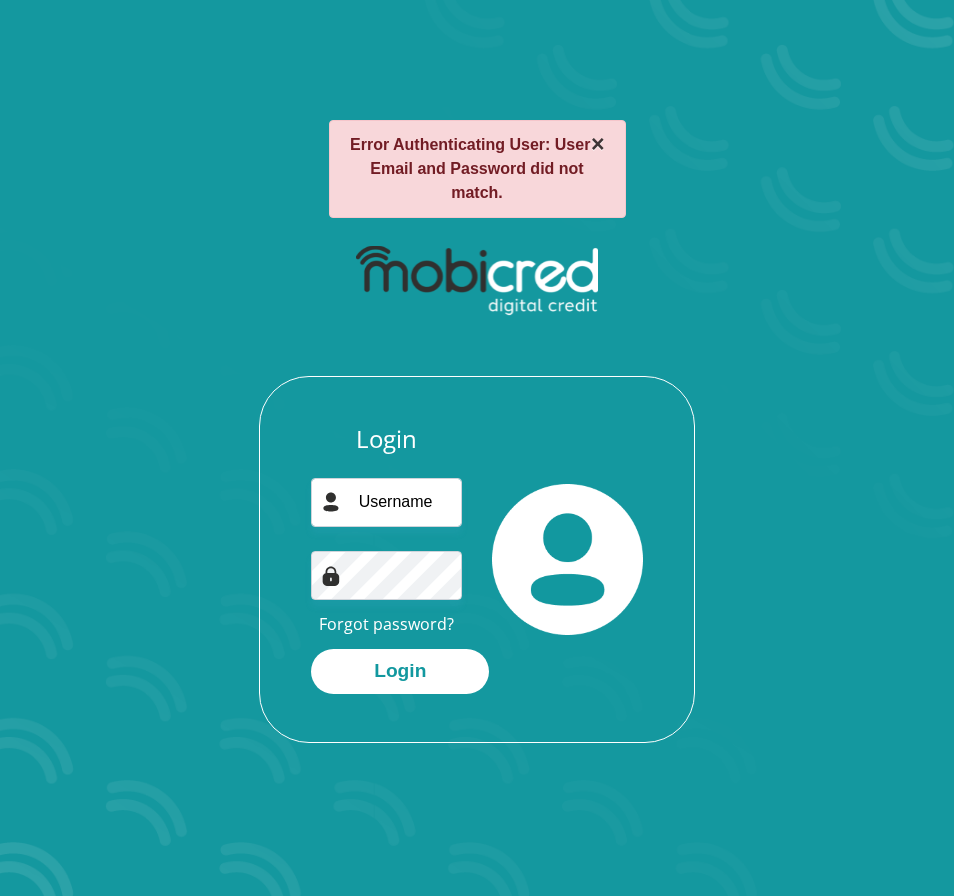click on "×" at bounding box center (598, 144) 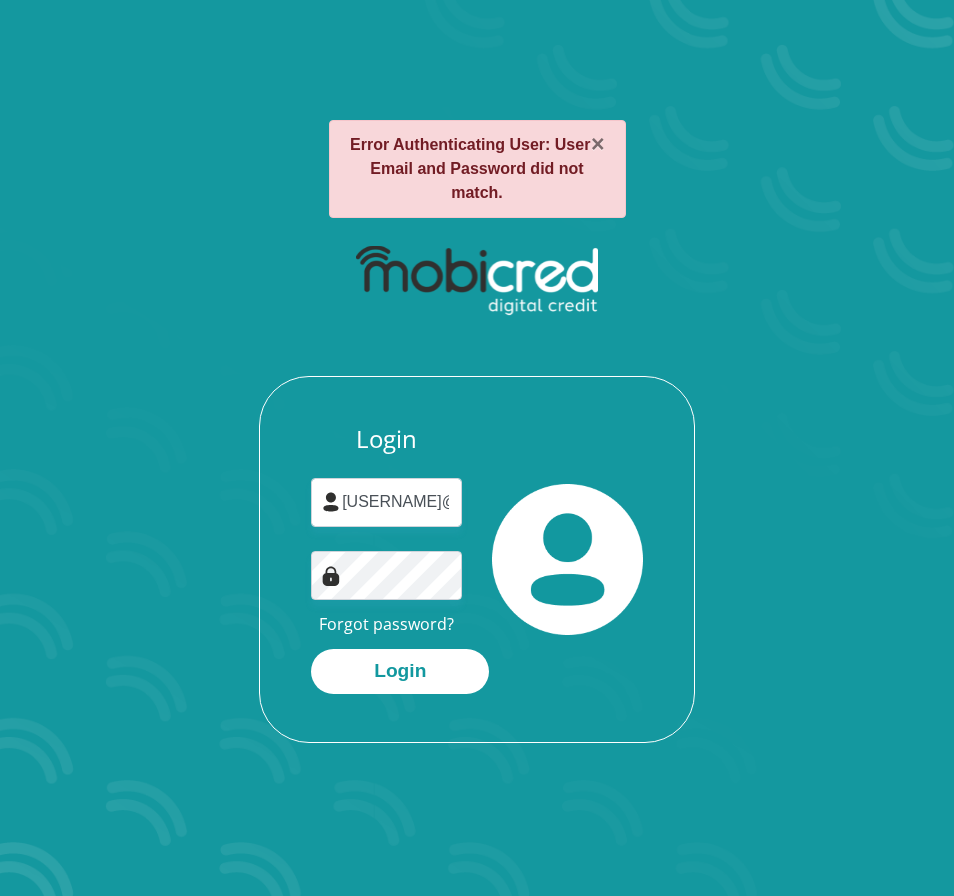 scroll, scrollTop: 0, scrollLeft: 0, axis: both 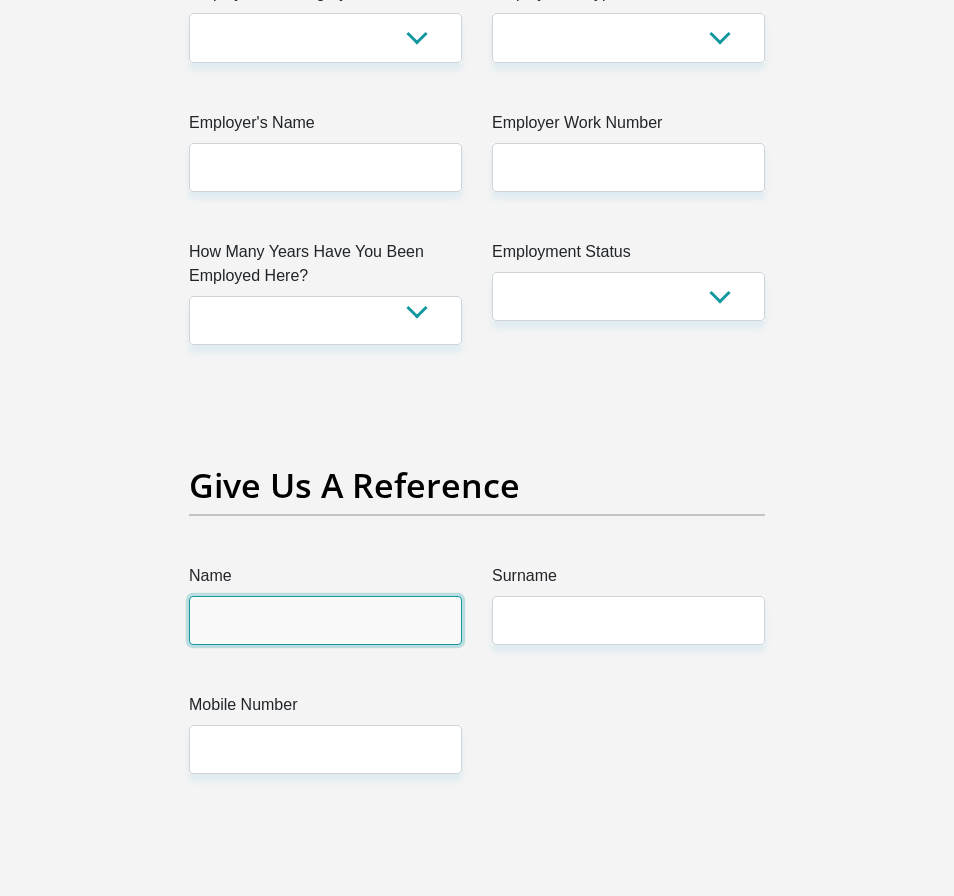 click on "Name" at bounding box center [325, 620] 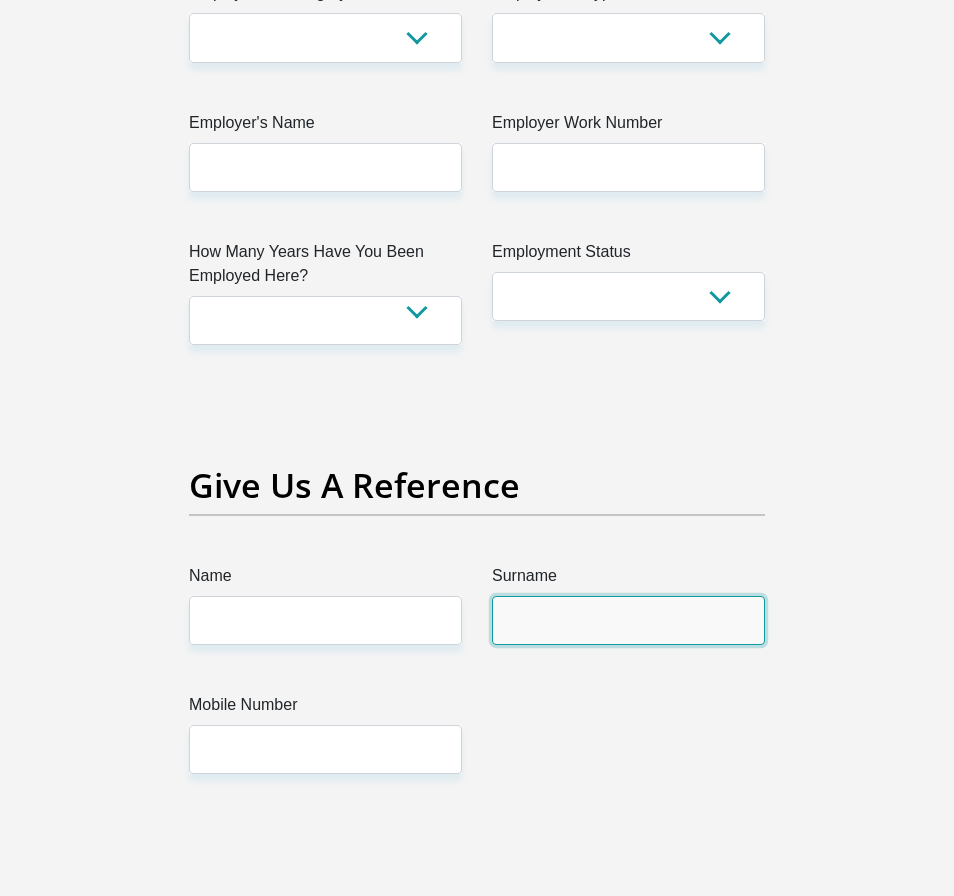 click on "Surname" at bounding box center [628, 620] 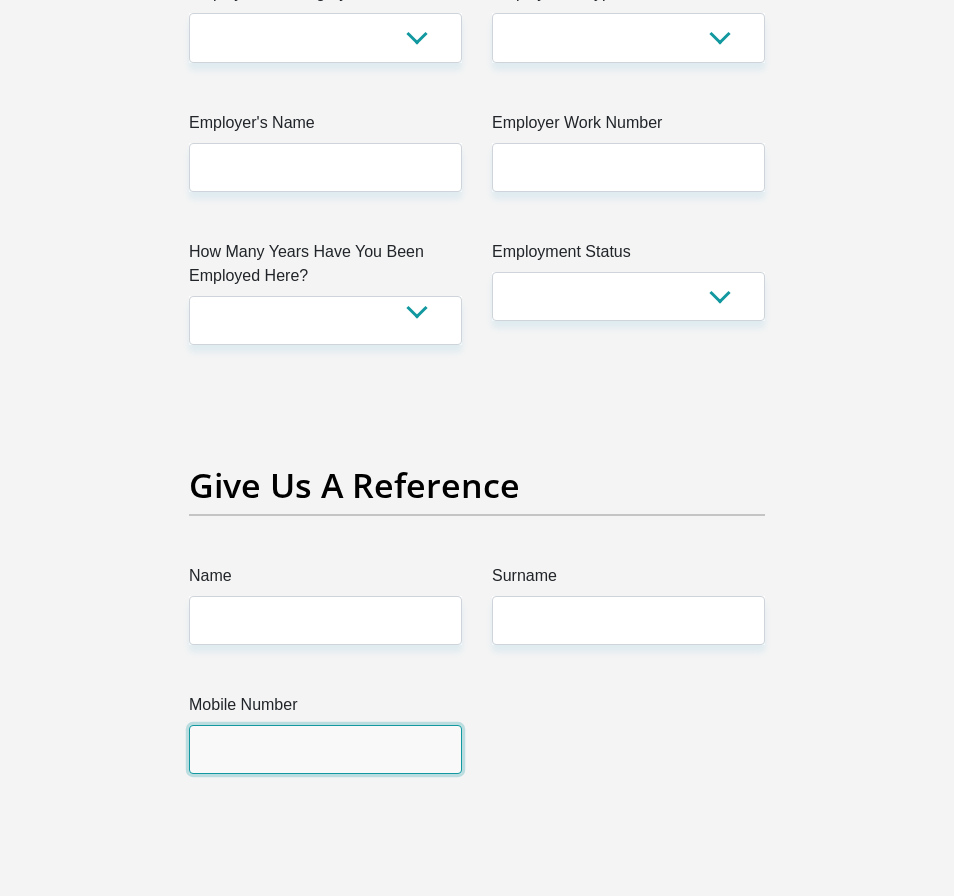 click on "Mobile Number" at bounding box center (325, 749) 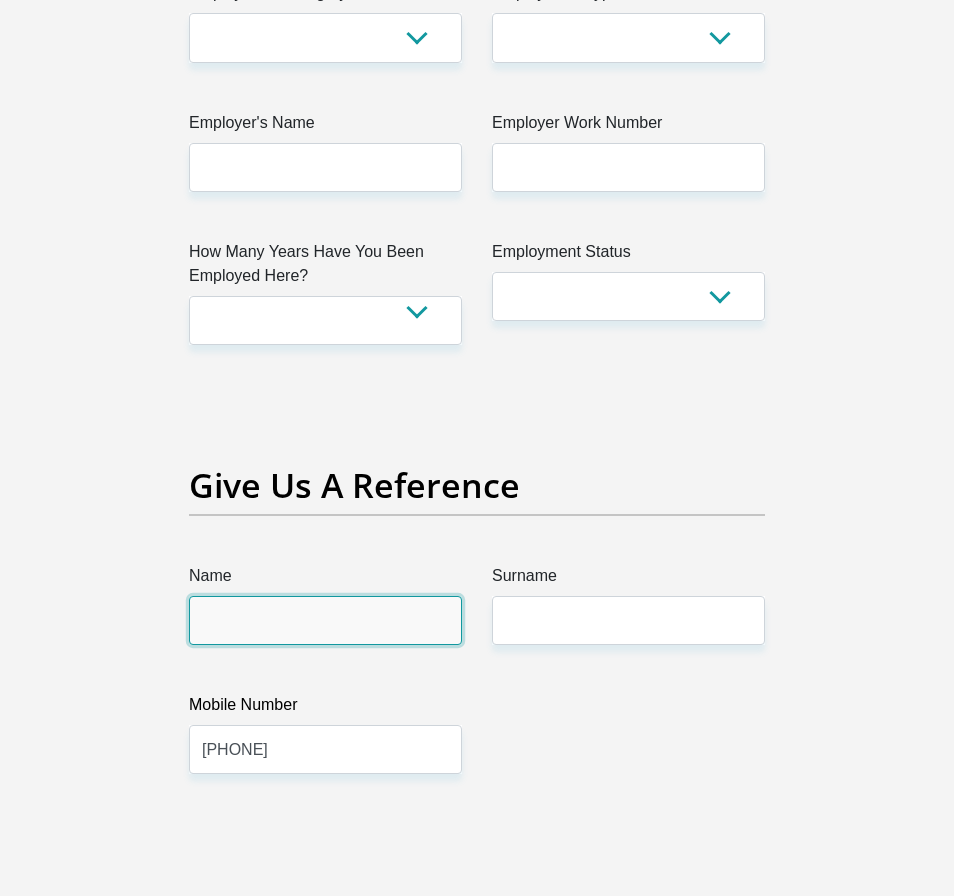 click on "Name" at bounding box center [325, 620] 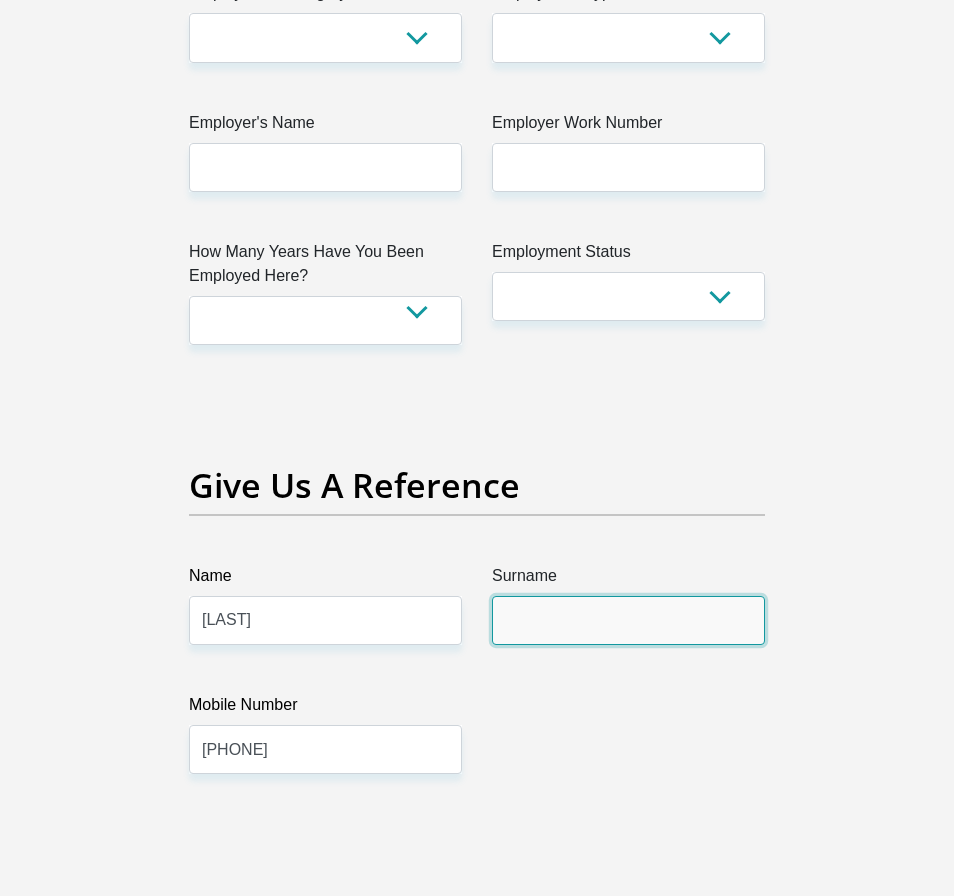 click on "Surname" at bounding box center [628, 620] 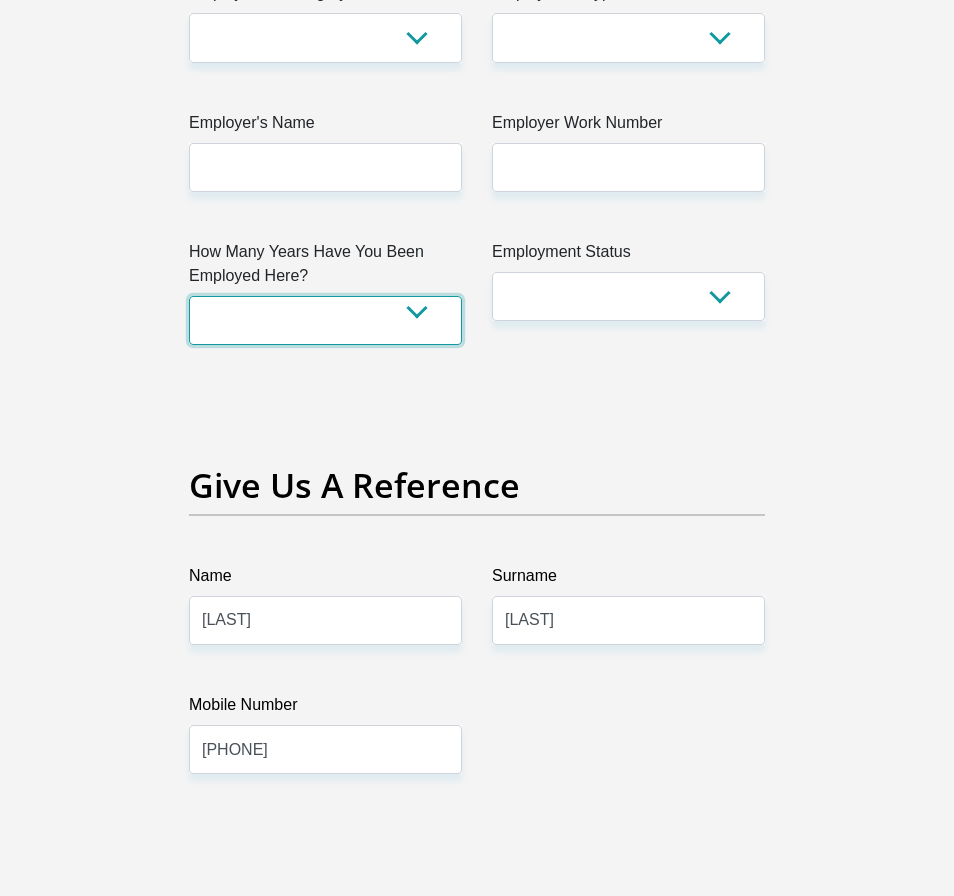 click on "less than 1 year
1-3 years
3-5 years
5+ years" at bounding box center [325, 320] 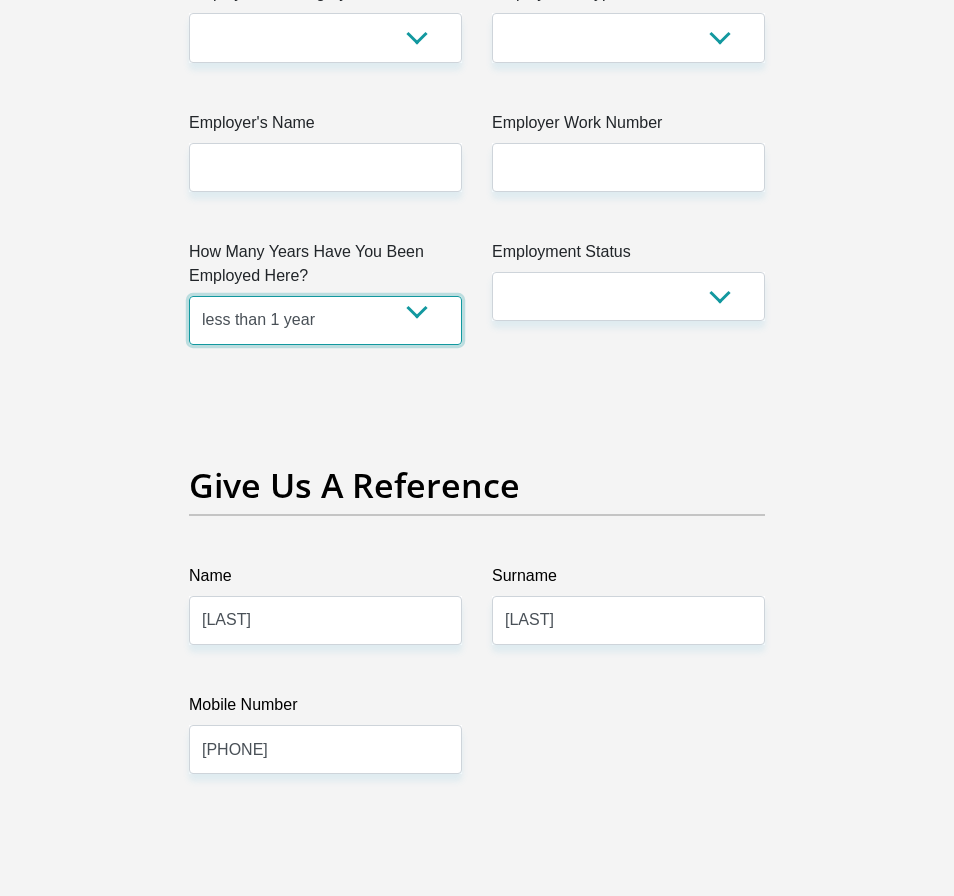 click on "less than 1 year
1-3 years
3-5 years
5+ years" at bounding box center (325, 320) 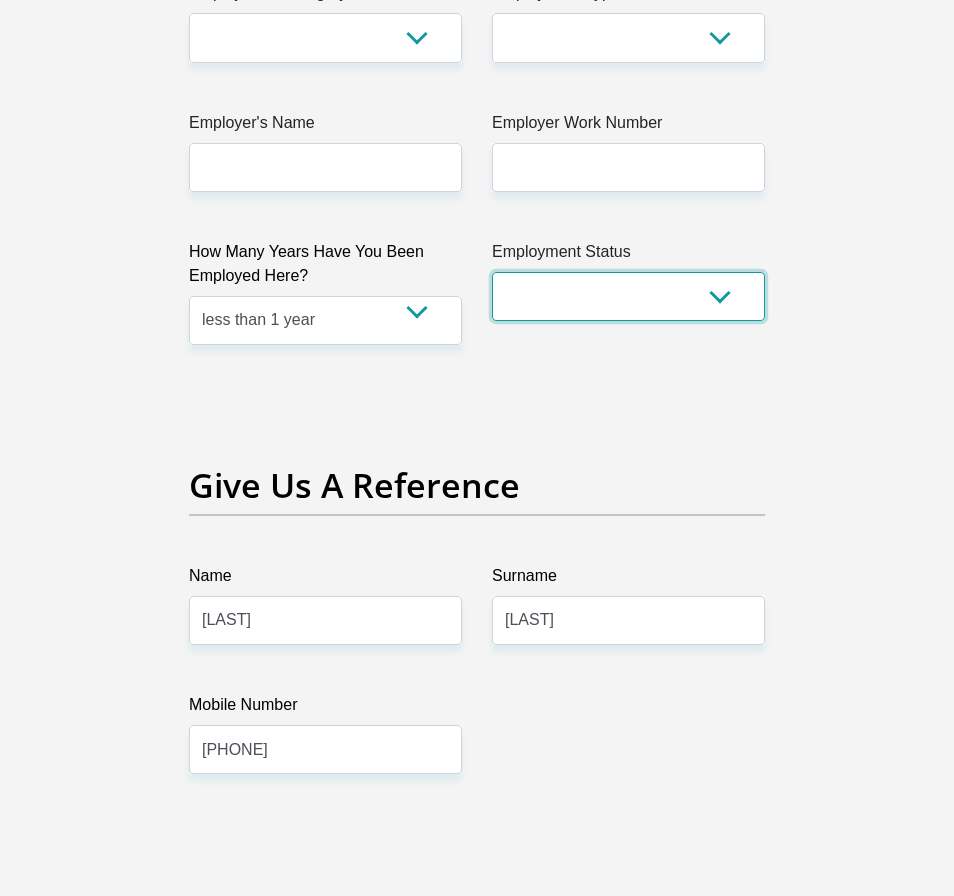 click on "Permanent/Full-time
Part-time/Casual
Contract Worker
Self-Employed
Housewife
Retired
Student
Medically Boarded
Disability
Unemployed" at bounding box center (628, 296) 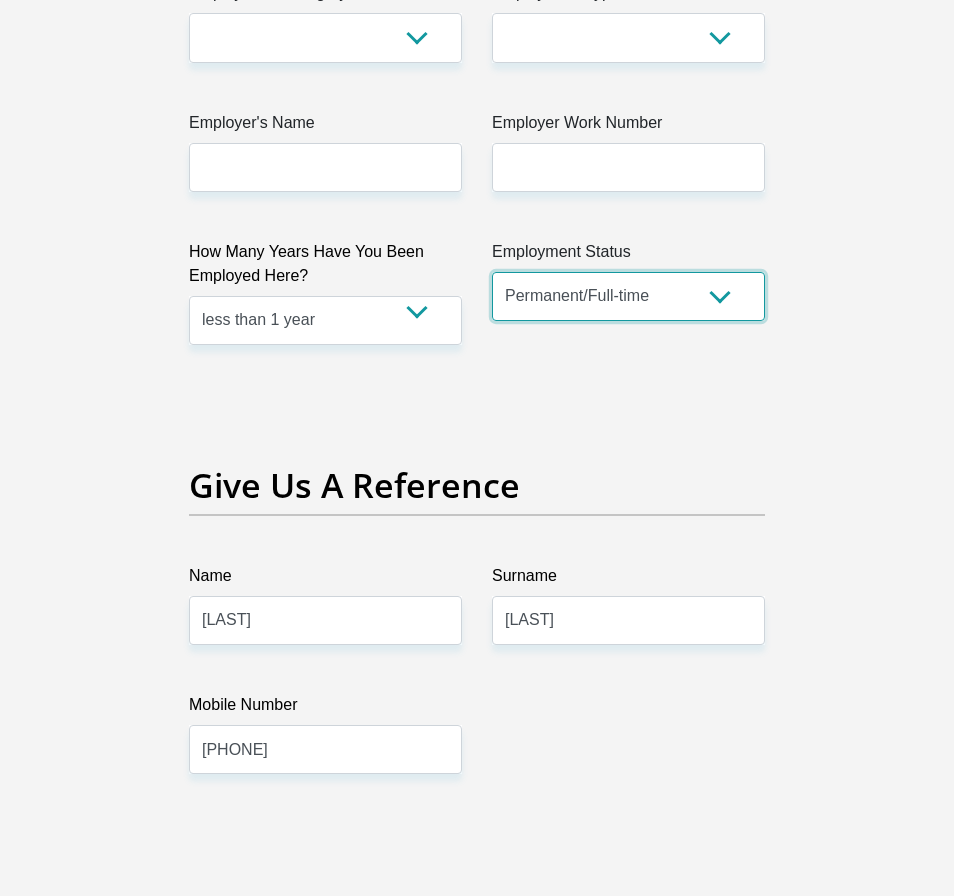 click on "Permanent/Full-time
Part-time/Casual
Contract Worker
Self-Employed
Housewife
Retired
Student
Medically Boarded
Disability
Unemployed" at bounding box center [628, 296] 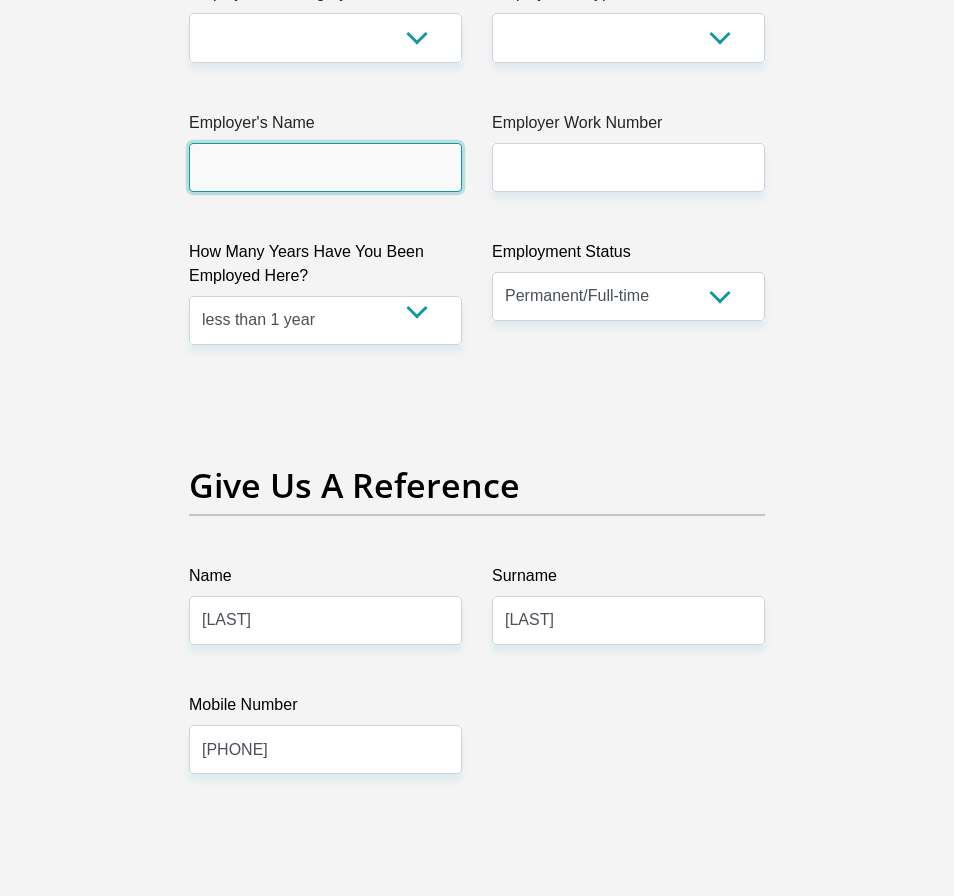 click on "Employer's Name" at bounding box center (325, 167) 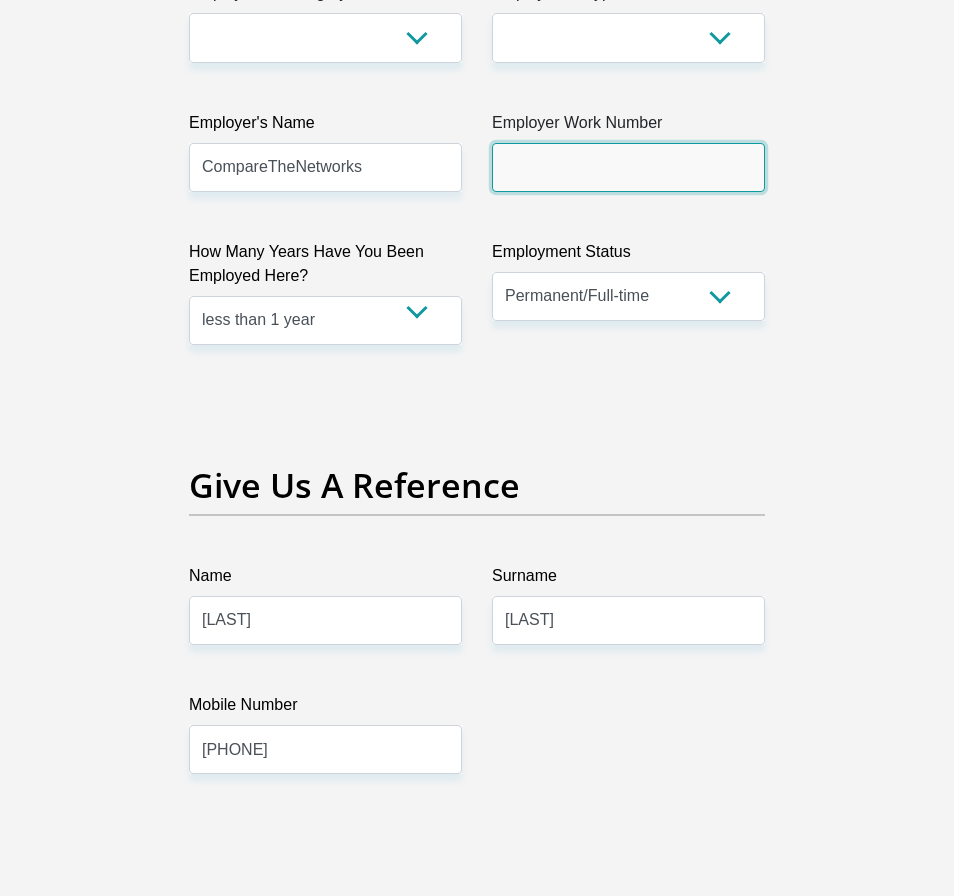 click on "Employer Work Number" at bounding box center [628, 167] 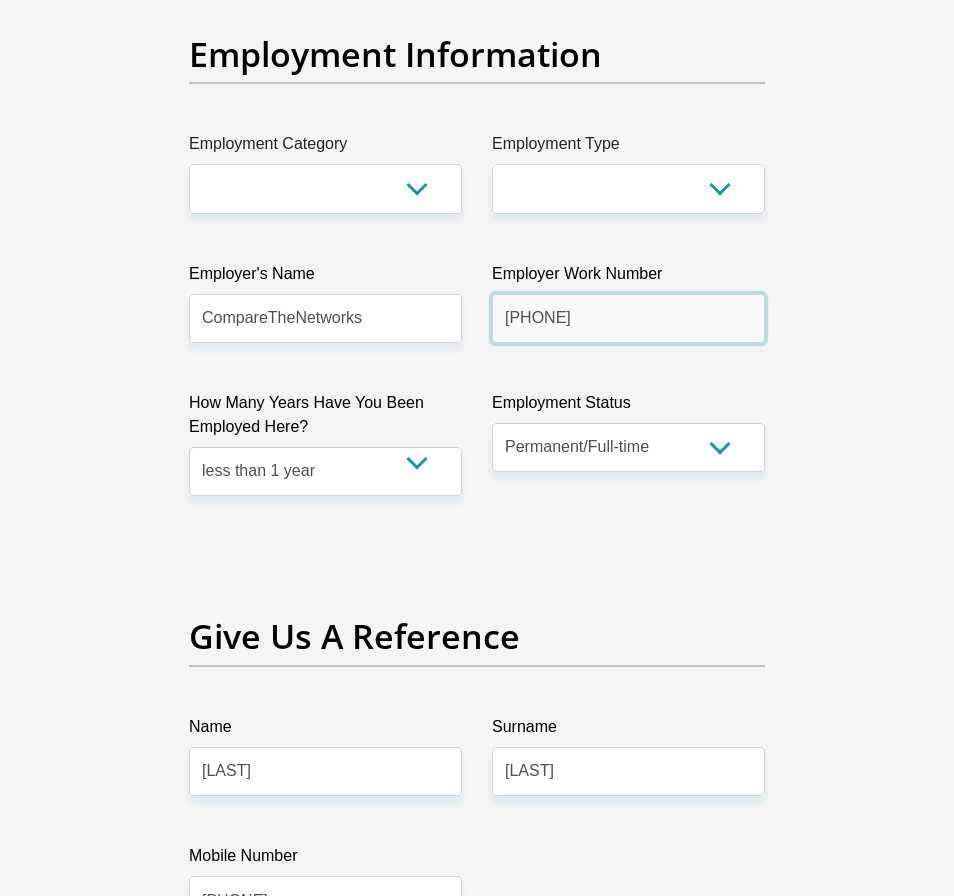 scroll, scrollTop: 3888, scrollLeft: 0, axis: vertical 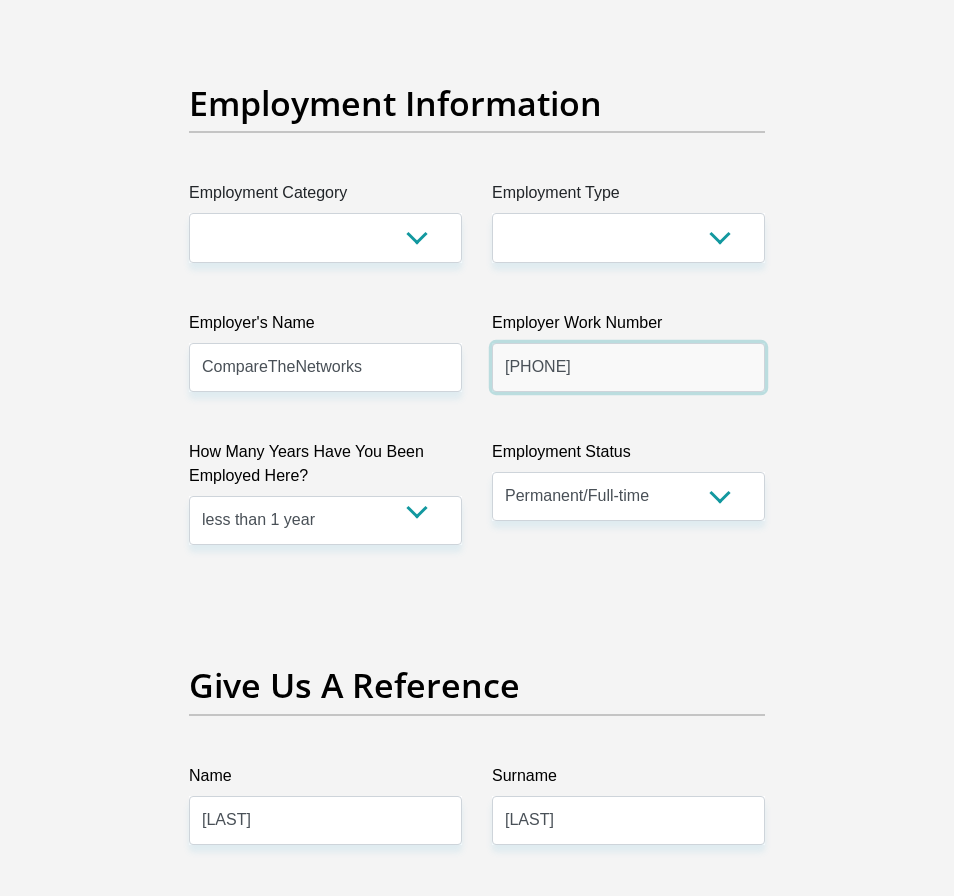 type on "[PHONE]" 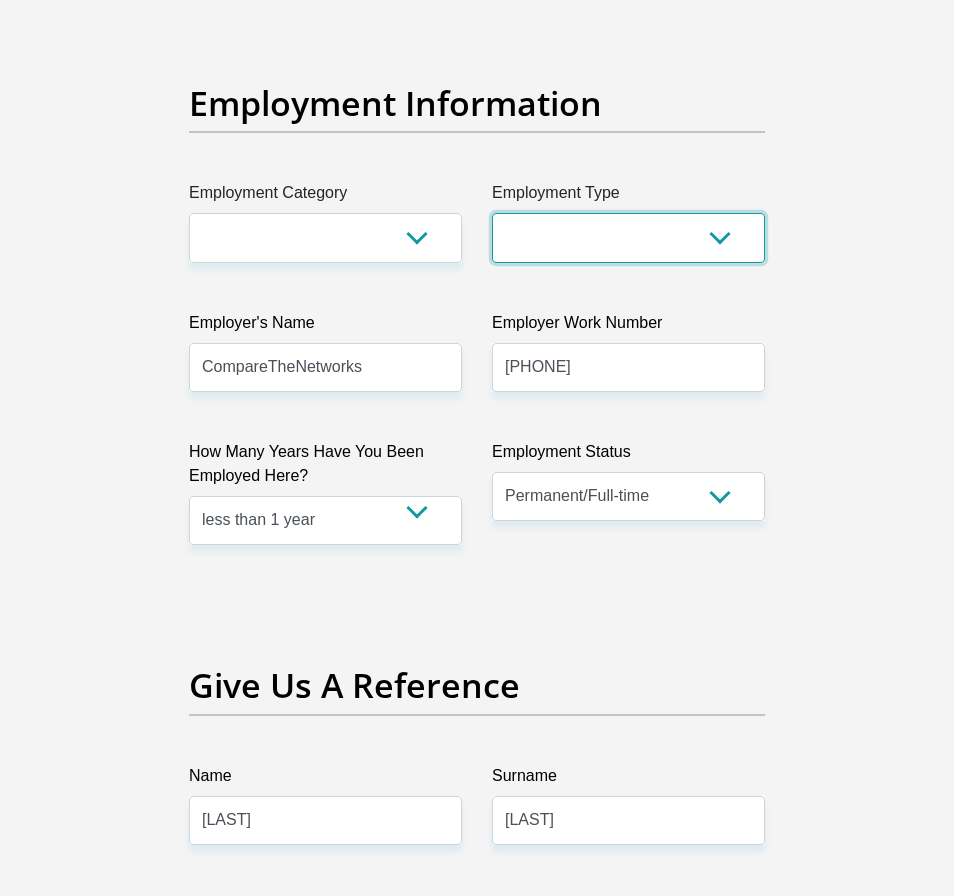 click on "College/Lecturer
Craft Seller
Creative
Driver
Executive
Farmer
Forces - Non Commissioned
Forces - Officer
Hawker
Housewife
Labourer
Licenced Professional
Manager
Miner
Non Licenced Professional
Office Staff/Clerk
Outside Worker
Pensioner
Permanent Teacher
Production/Manufacturing
Sales
Self-Employed
Semi-Professional Worker
Service Industry  Social Worker  Student" at bounding box center (628, 237) 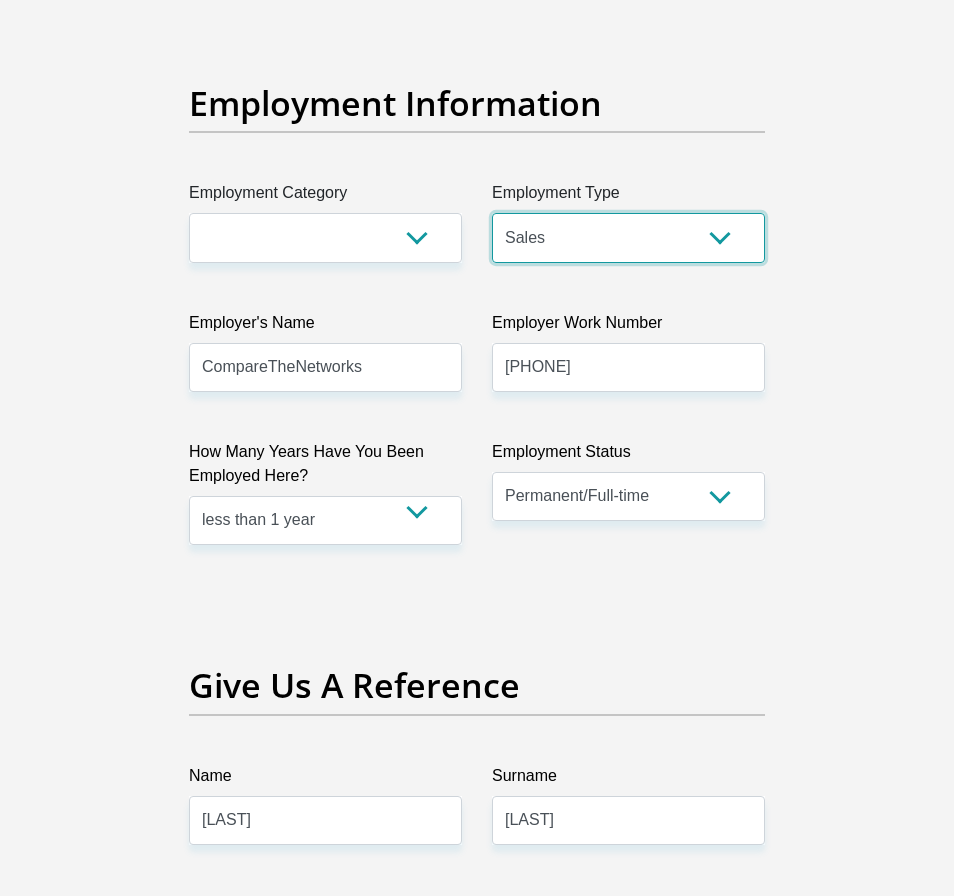 click on "College/Lecturer
Craft Seller
Creative
Driver
Executive
Farmer
Forces - Non Commissioned
Forces - Officer
Hawker
Housewife
Labourer
Licenced Professional
Manager
Miner
Non Licenced Professional
Office Staff/Clerk
Outside Worker
Pensioner
Permanent Teacher
Production/Manufacturing
Sales
Self-Employed
Semi-Professional Worker
Service Industry  Social Worker  Student" at bounding box center [628, 237] 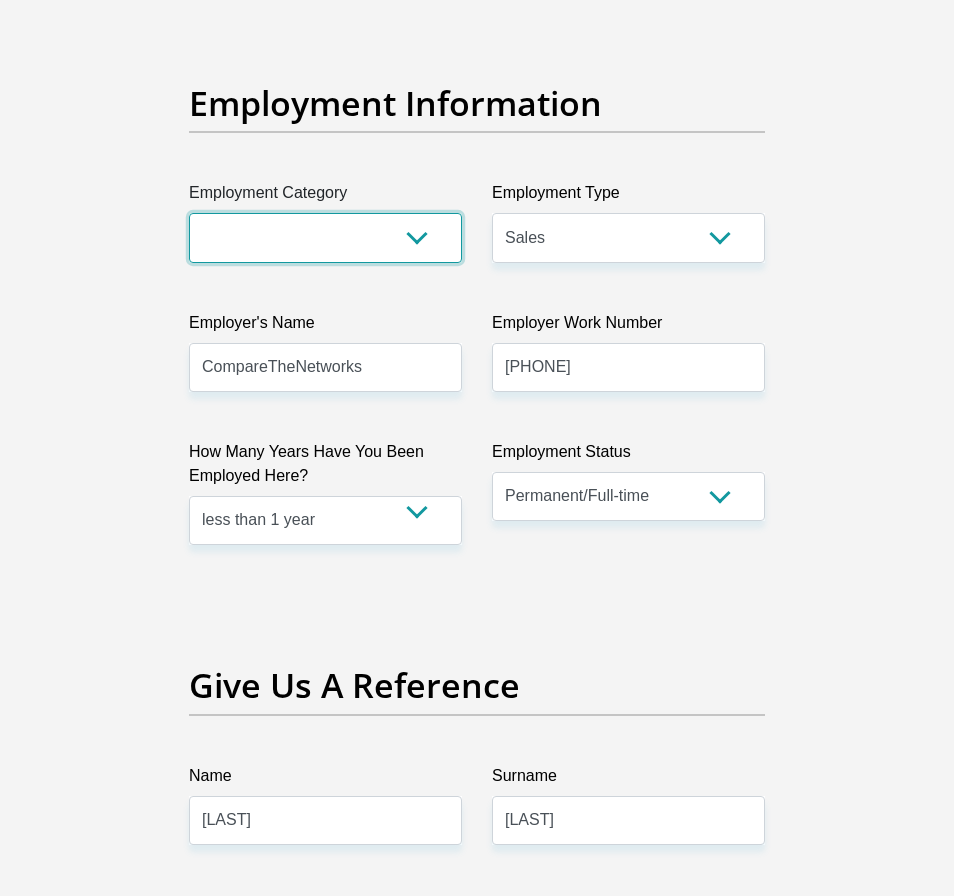 click on "AGRICULTURE
ALCOHOL & TOBACCO
CONSTRUCTION MATERIALS
METALLURGY
EQUIPMENT FOR RENEWABLE ENERGY
SPECIALIZED CONTRACTORS
CAR
GAMING (INCL. INTERNET
OTHER WHOLESALE
UNLICENSED PHARMACEUTICALS
CURRENCY EXCHANGE HOUSES
OTHER FINANCIAL INSTITUTIONS & INSURANCE
REAL ESTATE AGENTS
OIL & GAS
OTHER MATERIALS (E.G. IRON ORE)
PRECIOUS STONES & PRECIOUS METALS
POLITICAL ORGANIZATIONS
RELIGIOUS ORGANIZATIONS(NOT SECTS)
ACTI. HAVING BUSINESS DEAL WITH PUBLIC ADMINISTRATION
LAUNDROMATS" at bounding box center (325, 237) 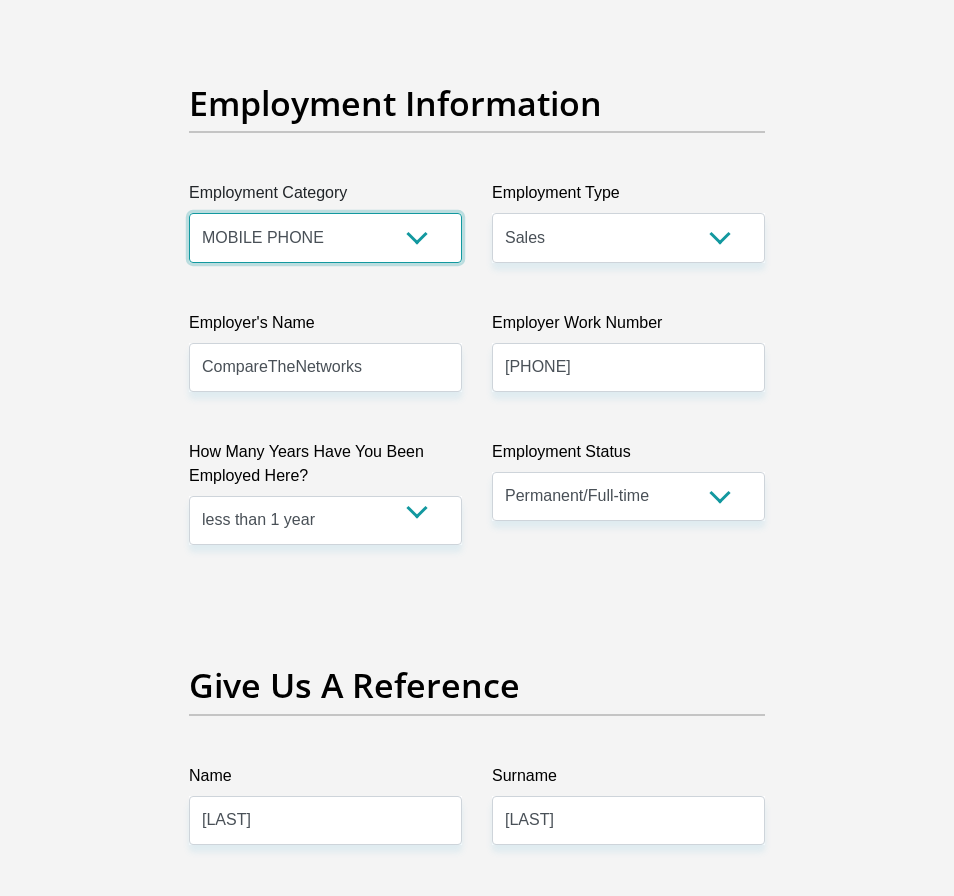 click on "AGRICULTURE
ALCOHOL & TOBACCO
CONSTRUCTION MATERIALS
METALLURGY
EQUIPMENT FOR RENEWABLE ENERGY
SPECIALIZED CONTRACTORS
CAR
GAMING (INCL. INTERNET
OTHER WHOLESALE
UNLICENSED PHARMACEUTICALS
CURRENCY EXCHANGE HOUSES
OTHER FINANCIAL INSTITUTIONS & INSURANCE
REAL ESTATE AGENTS
OIL & GAS
OTHER MATERIALS (E.G. IRON ORE)
PRECIOUS STONES & PRECIOUS METALS
POLITICAL ORGANIZATIONS
RELIGIOUS ORGANIZATIONS(NOT SECTS)
ACTI. HAVING BUSINESS DEAL WITH PUBLIC ADMINISTRATION
LAUNDROMATS" at bounding box center (325, 237) 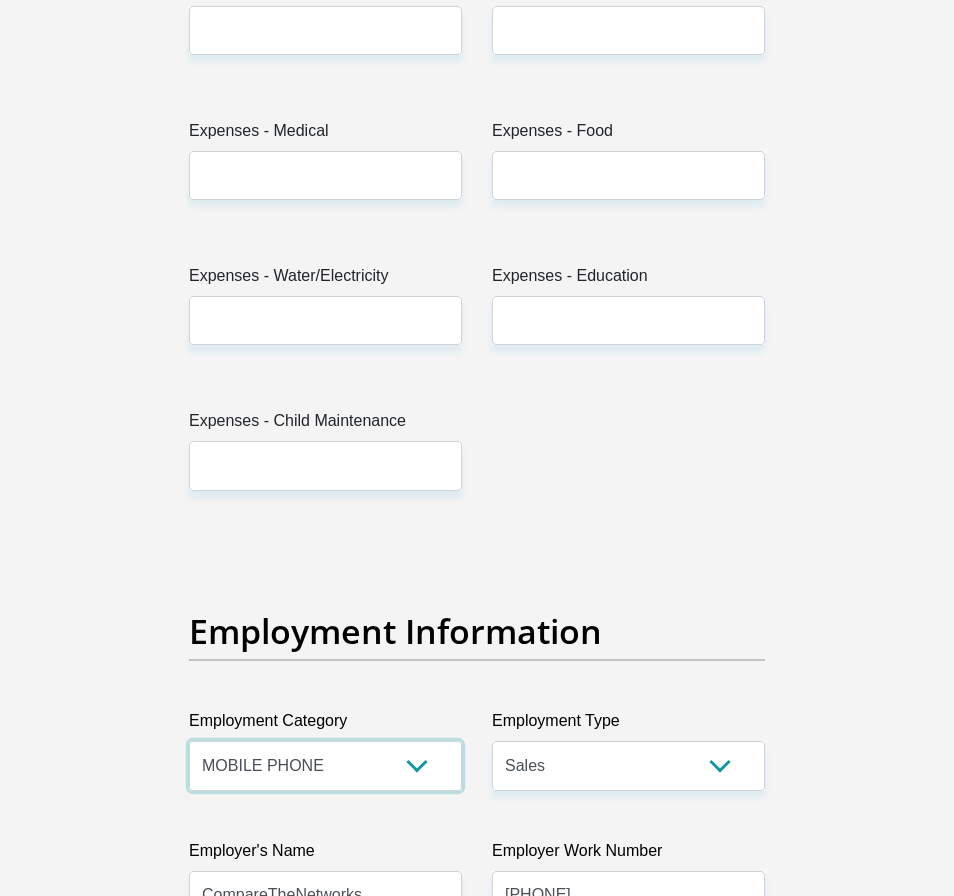 scroll, scrollTop: 3288, scrollLeft: 0, axis: vertical 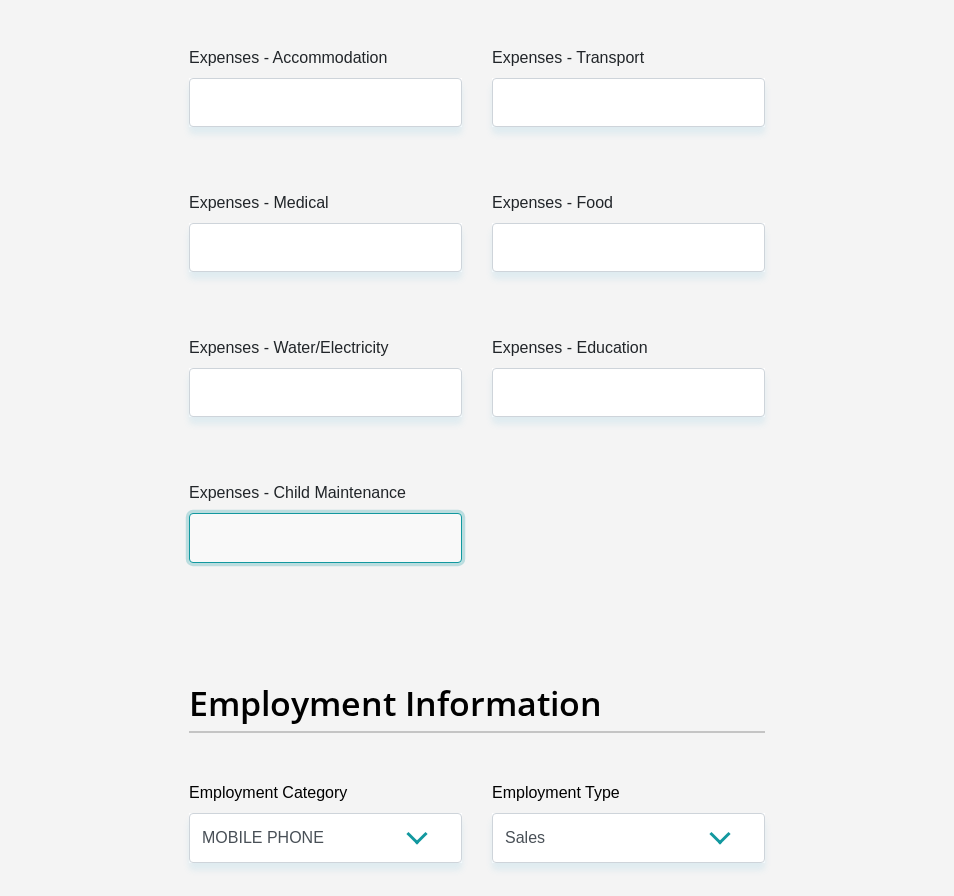 click on "Expenses - Child Maintenance" at bounding box center [325, 537] 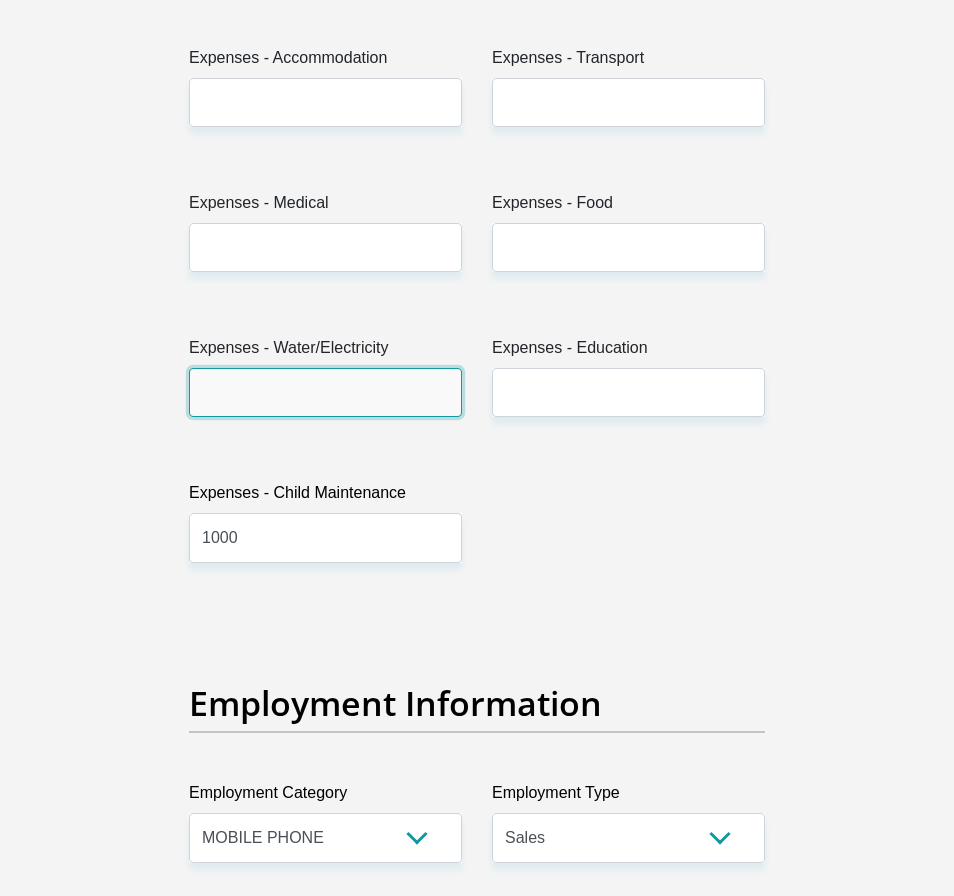 click on "Expenses - Water/Electricity" at bounding box center (325, 392) 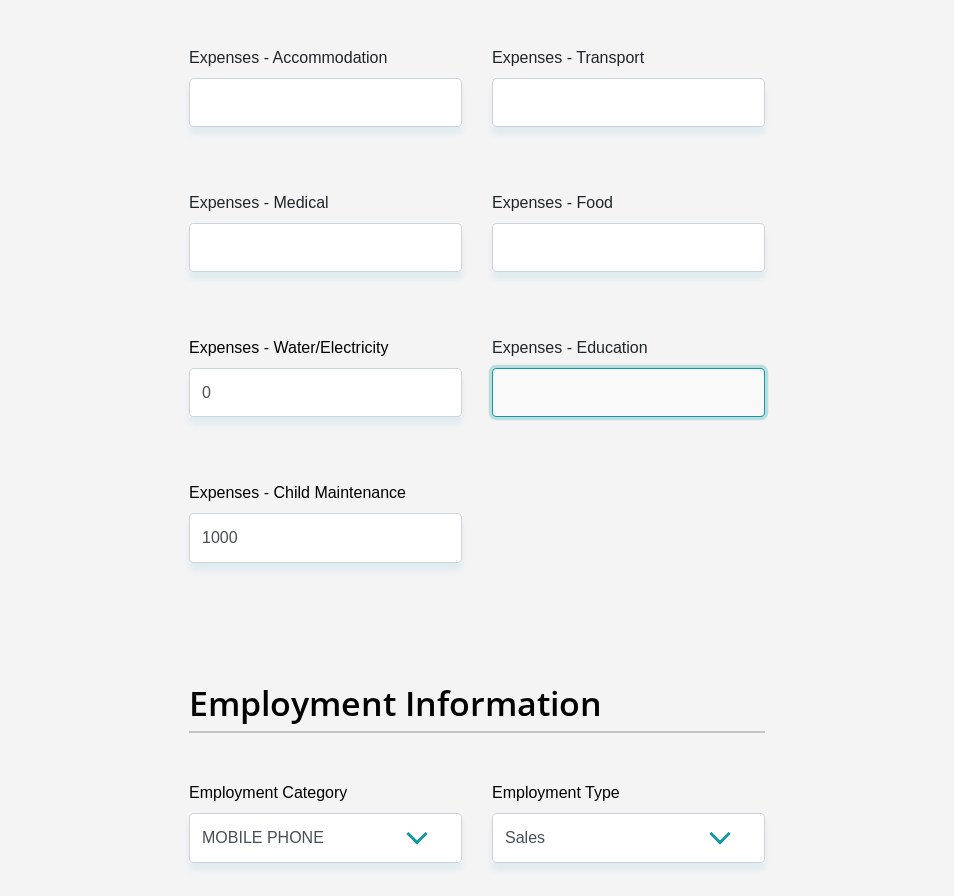 click on "Expenses - Education" at bounding box center [628, 392] 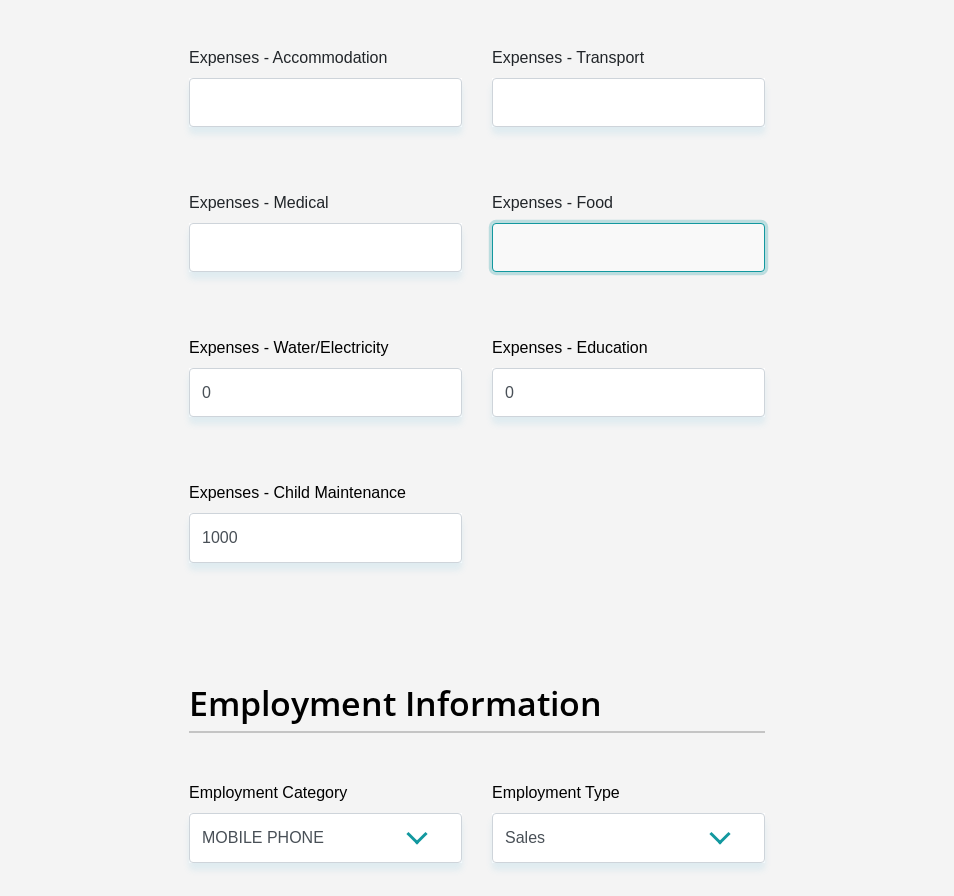 click on "Expenses - Food" at bounding box center (628, 247) 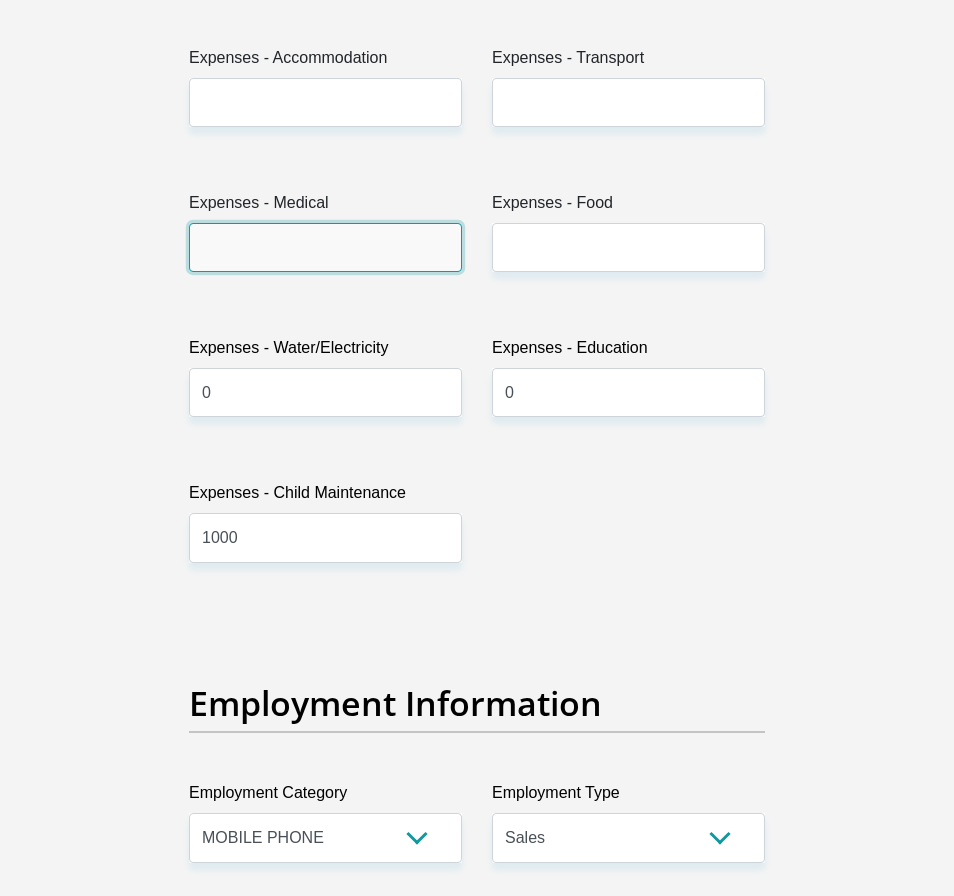 click on "Expenses - Medical" at bounding box center (325, 247) 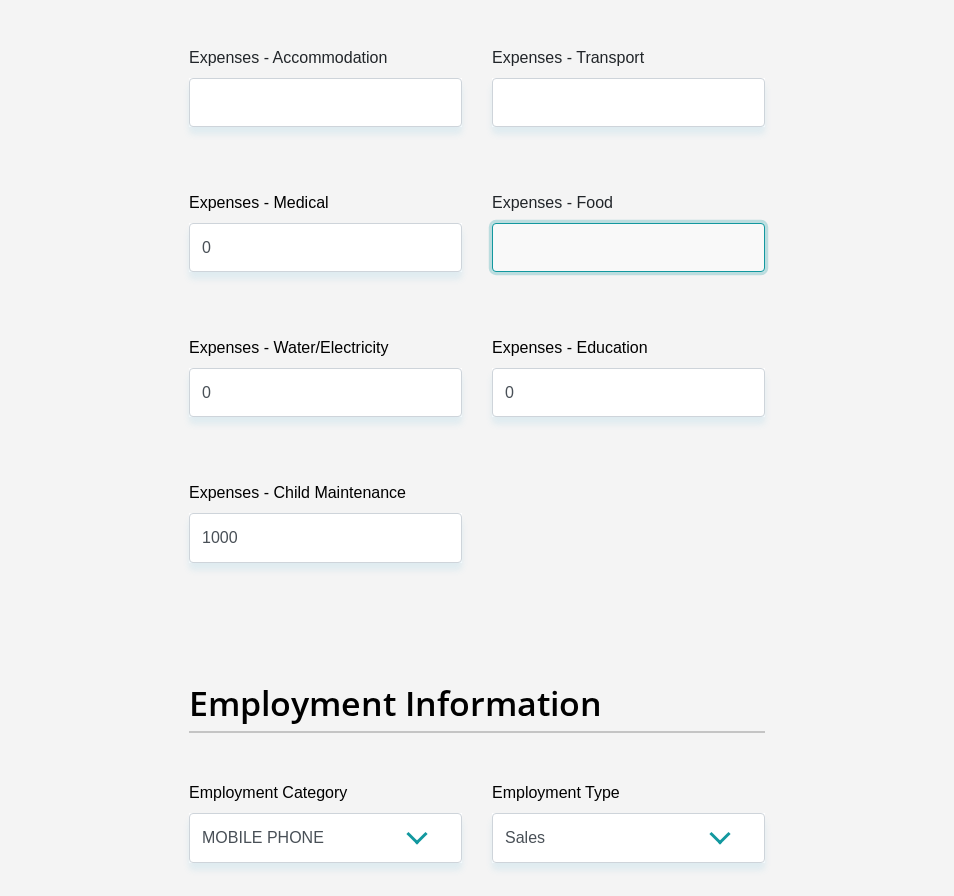 click on "Expenses - Food" at bounding box center [628, 247] 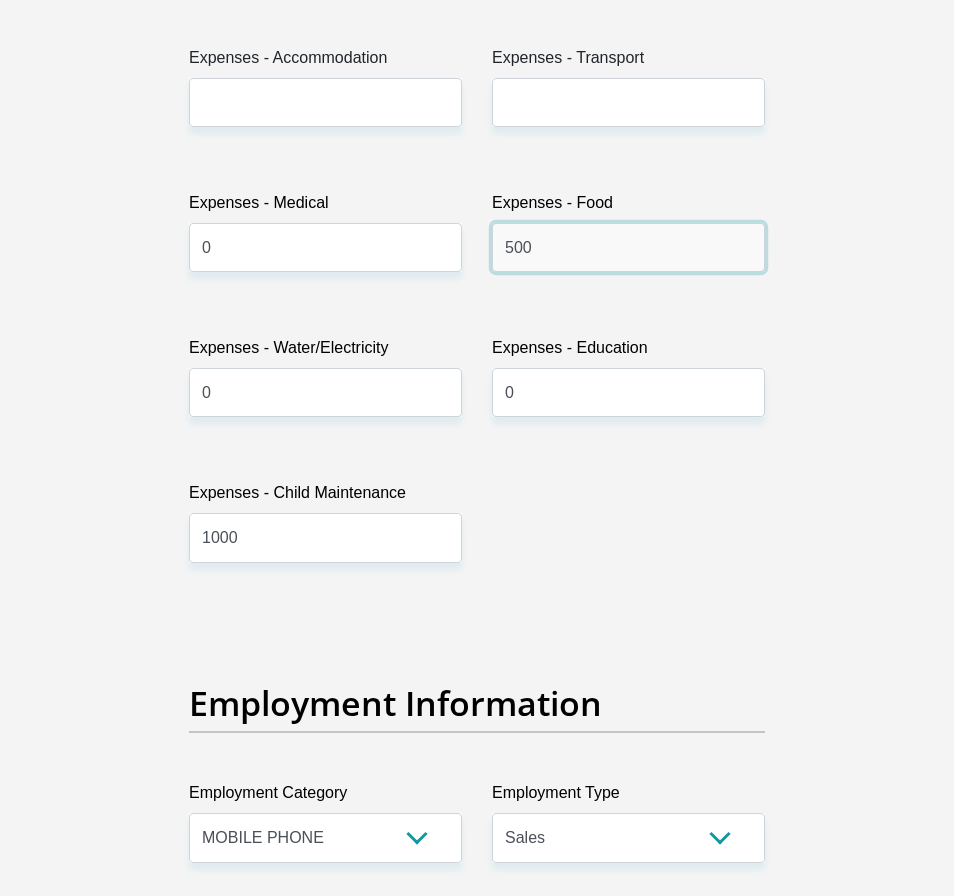 scroll, scrollTop: 3088, scrollLeft: 0, axis: vertical 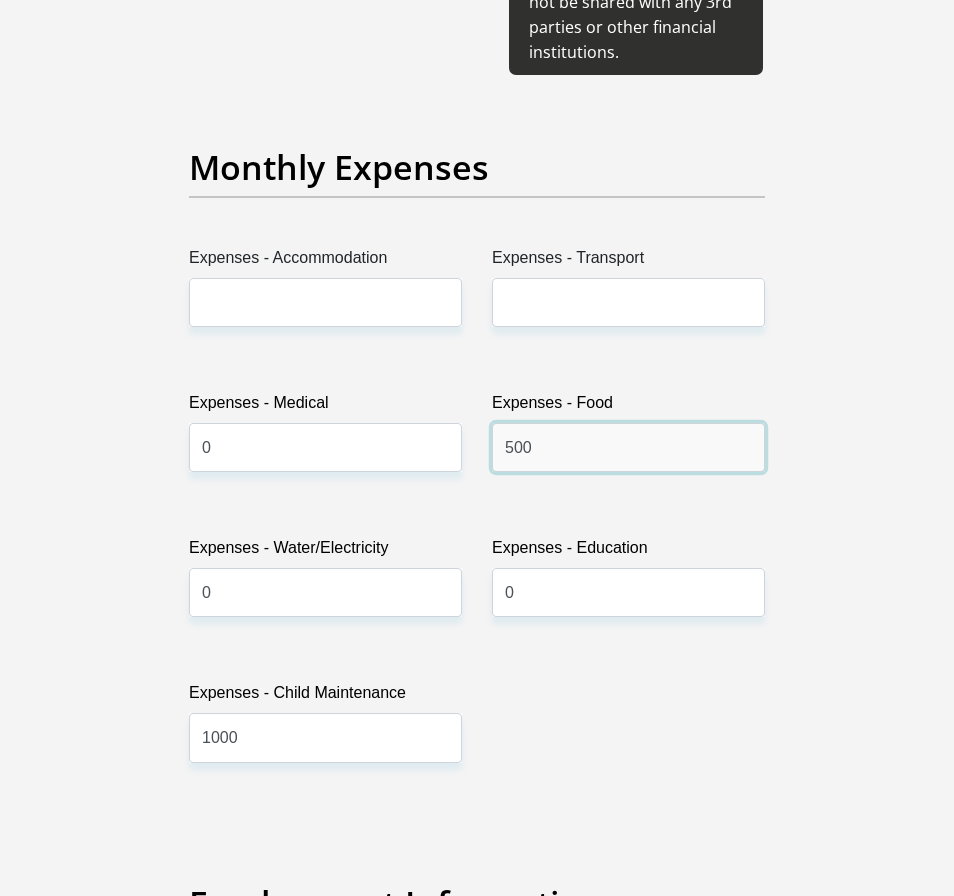 type on "500" 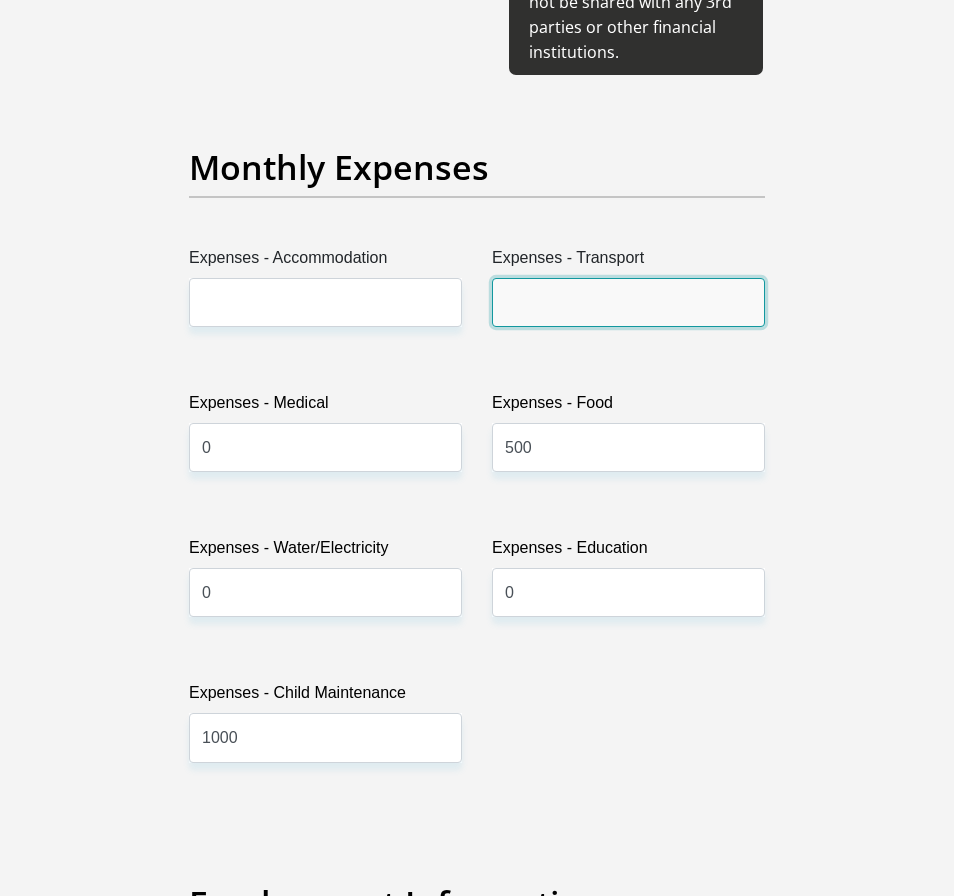 click on "Expenses - Transport" at bounding box center (628, 302) 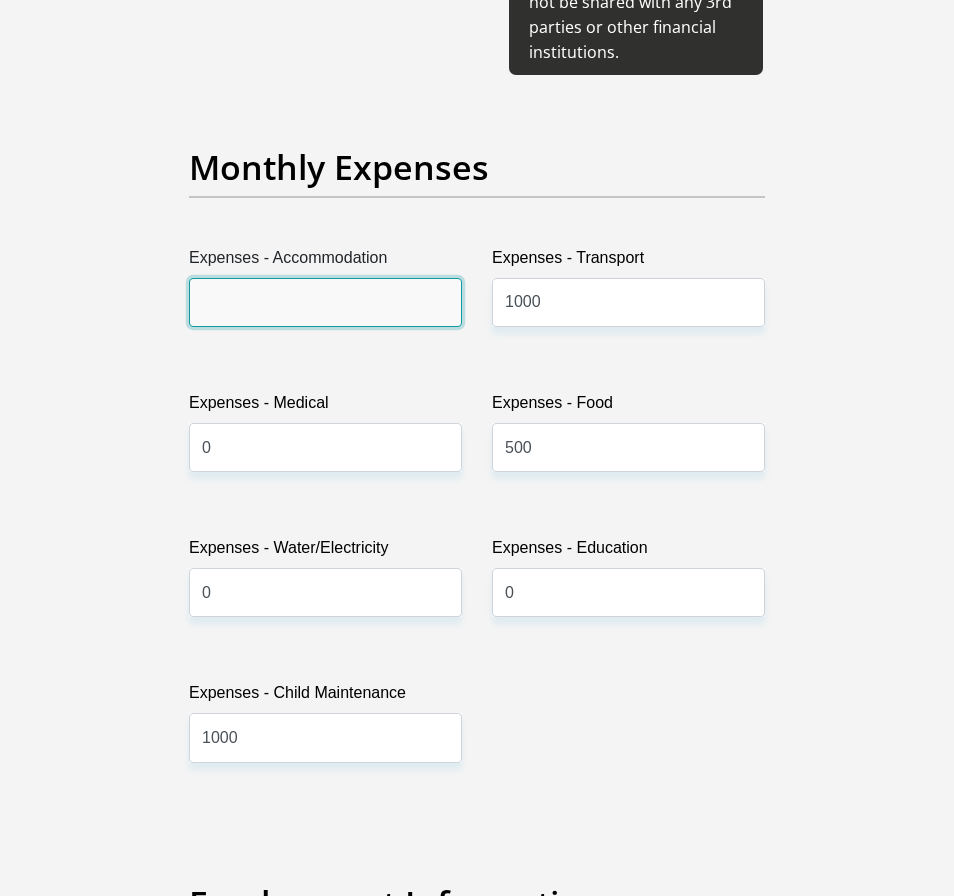 click on "Expenses - Accommodation" at bounding box center (325, 302) 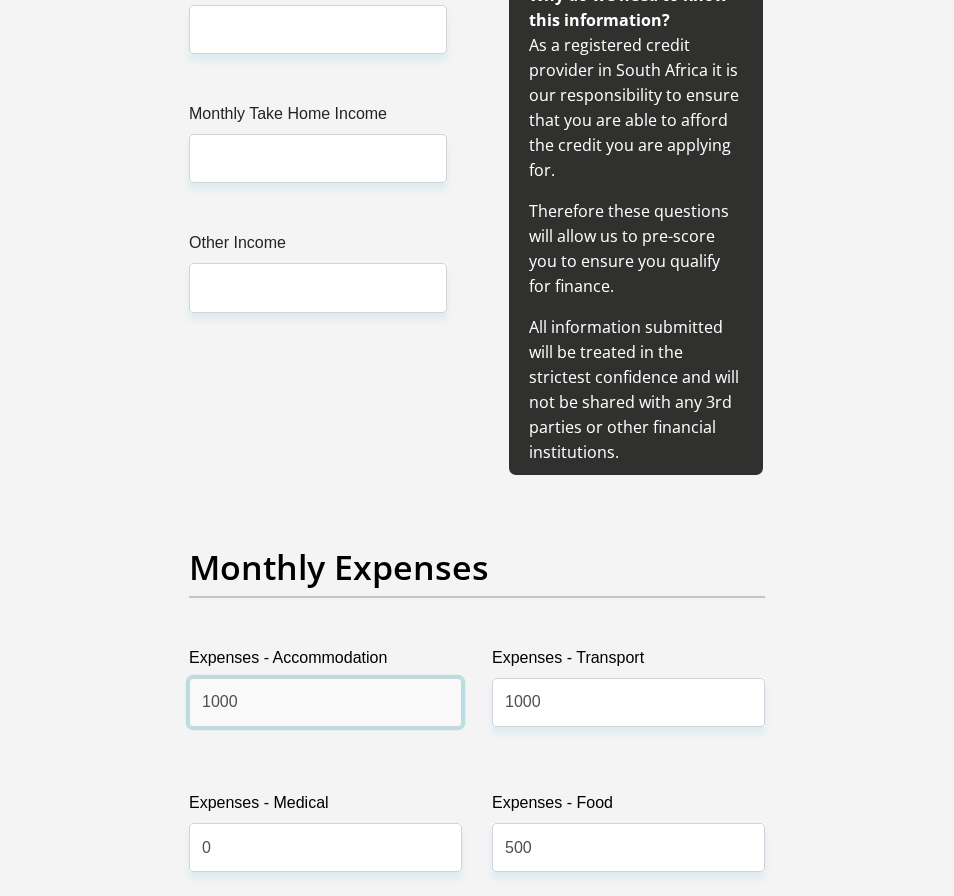 scroll, scrollTop: 2488, scrollLeft: 0, axis: vertical 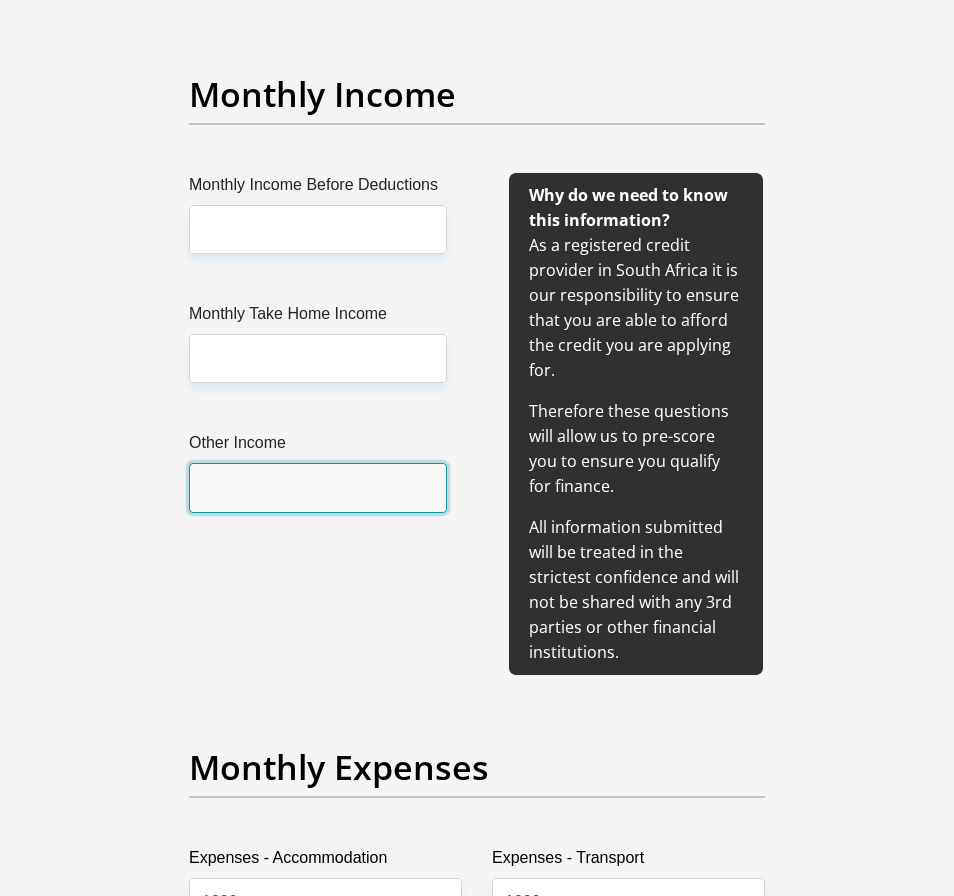 click on "Other Income" at bounding box center [318, 487] 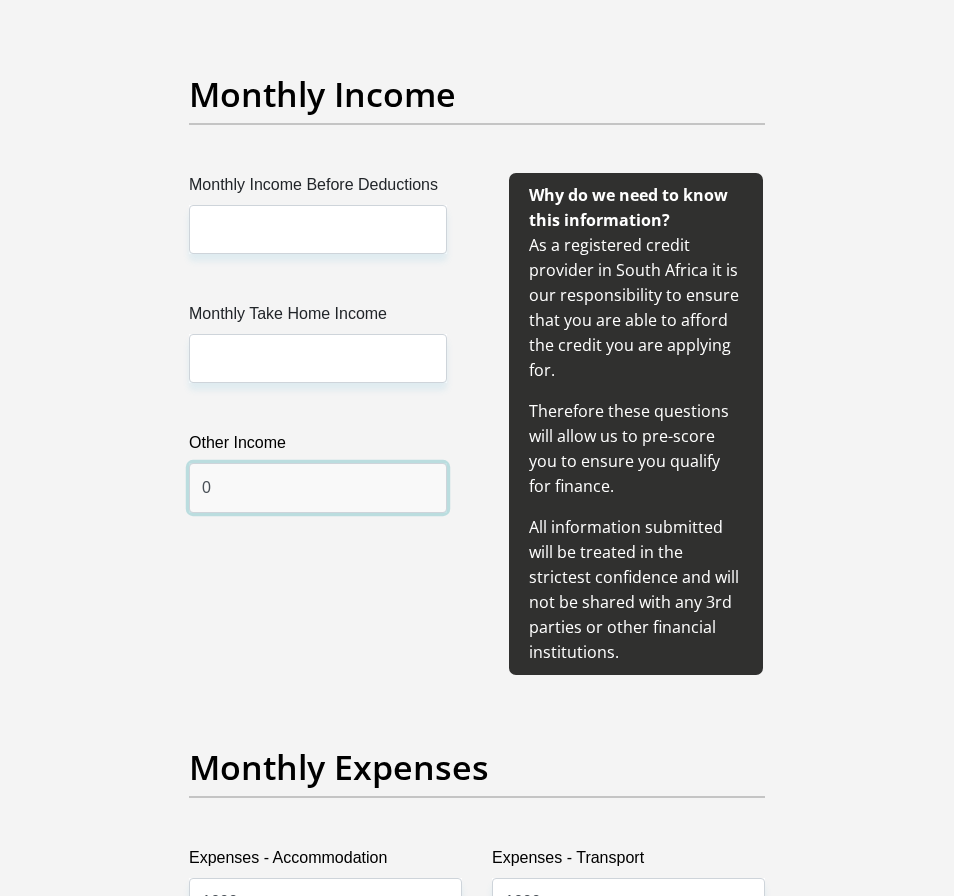 type on "0" 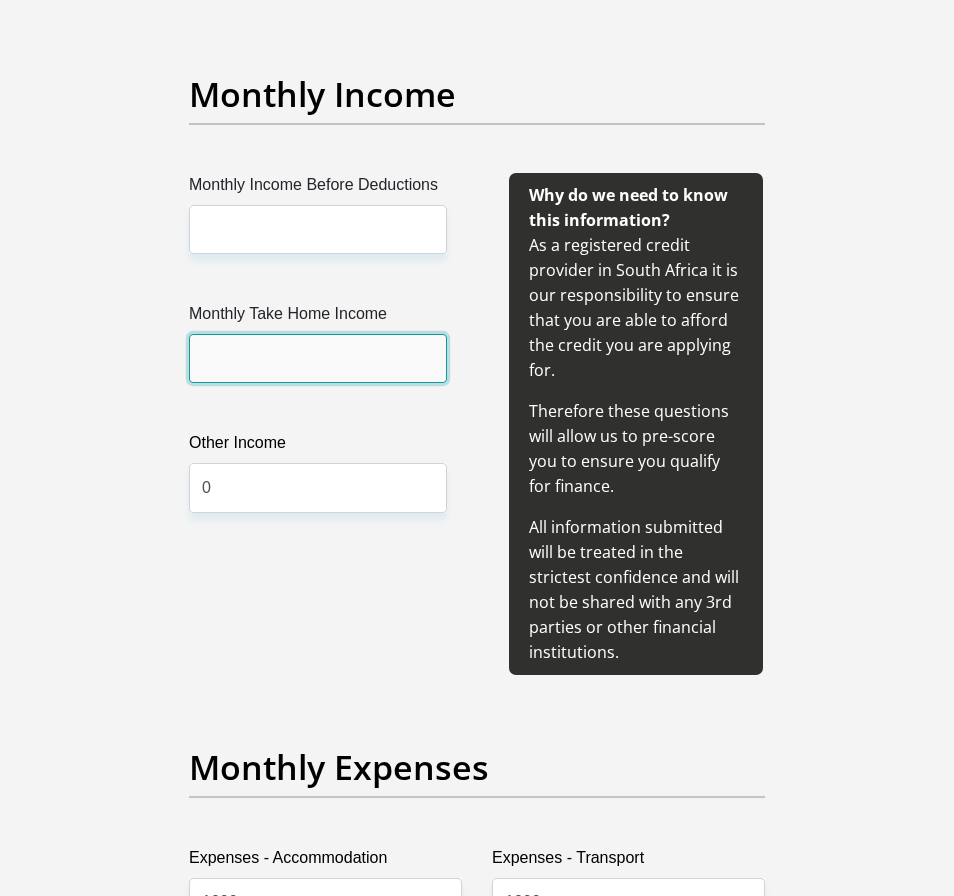 click on "Monthly Take Home Income" at bounding box center (318, 358) 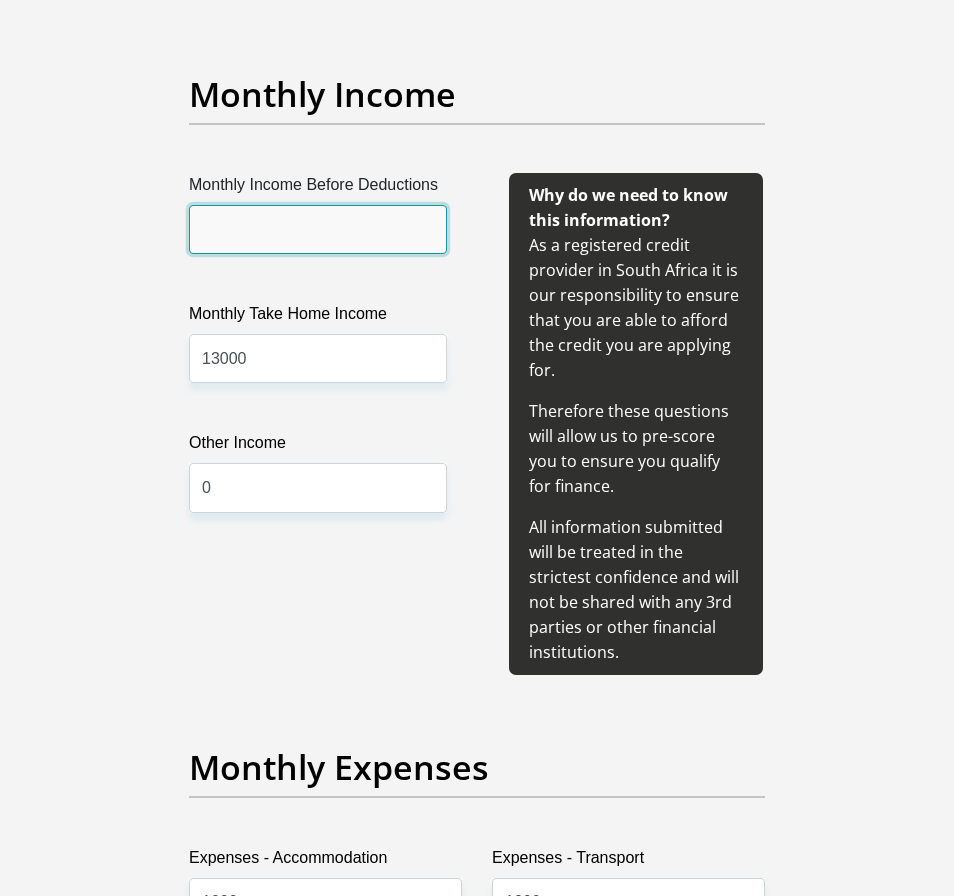 drag, startPoint x: 343, startPoint y: 219, endPoint x: 343, endPoint y: 251, distance: 32 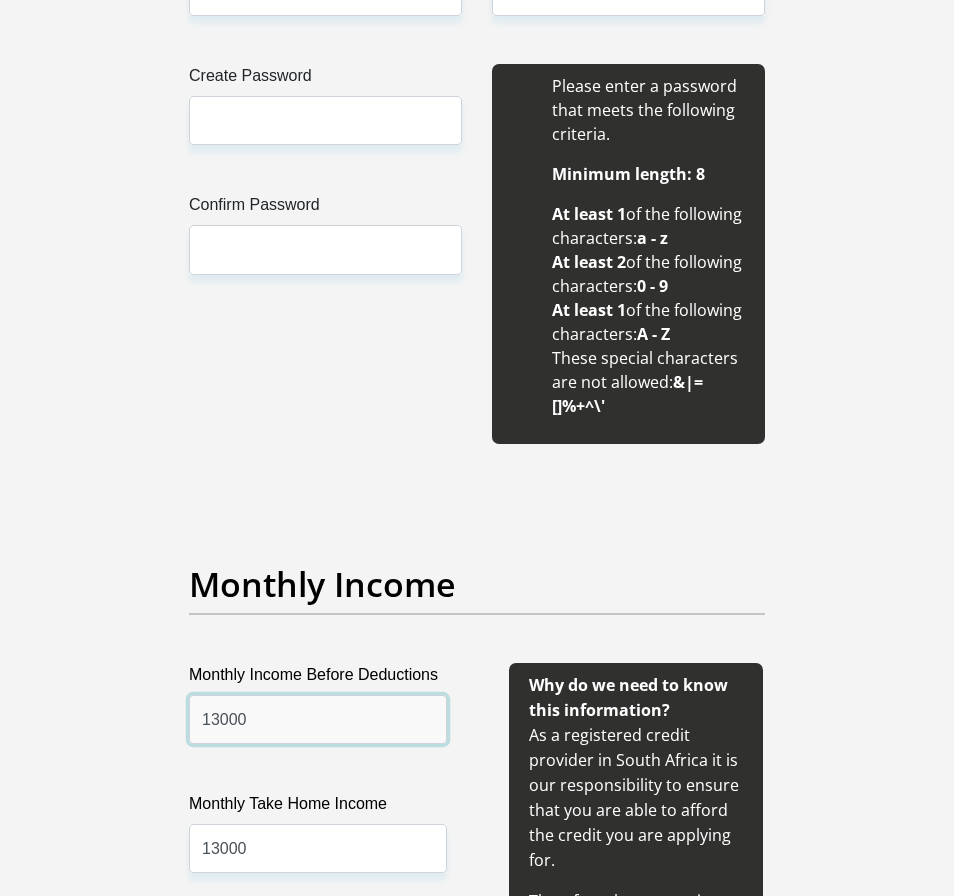 scroll, scrollTop: 1888, scrollLeft: 0, axis: vertical 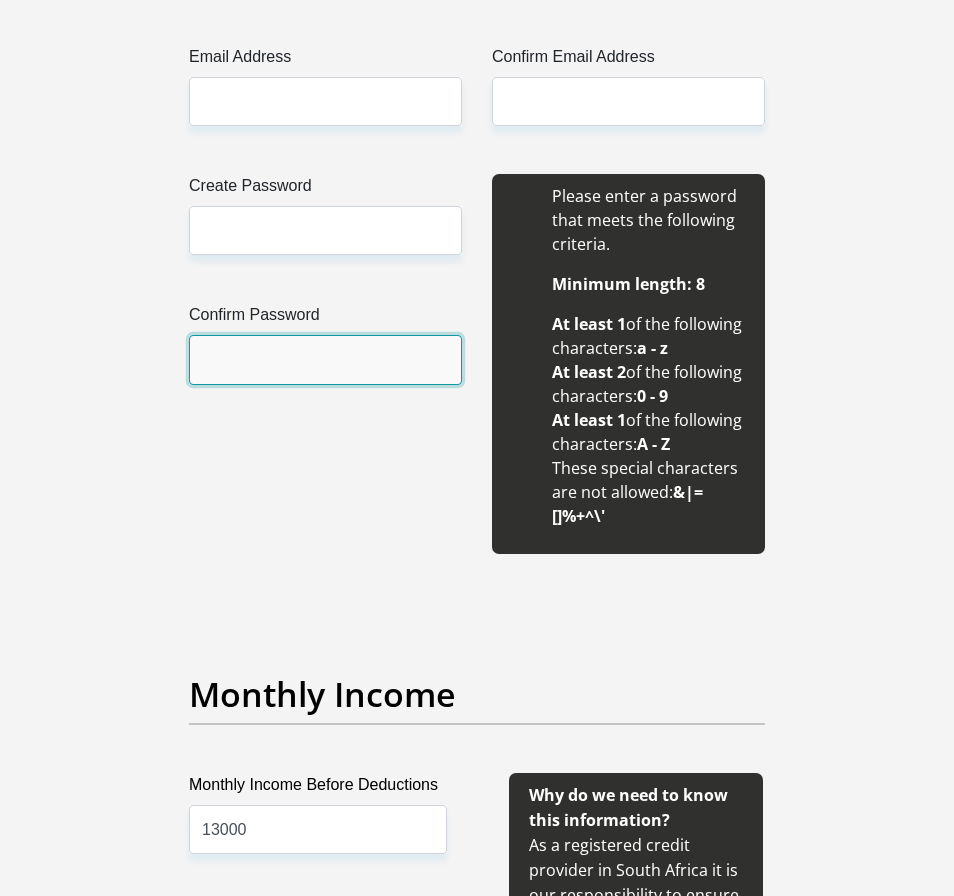click on "Confirm Password" at bounding box center [325, 359] 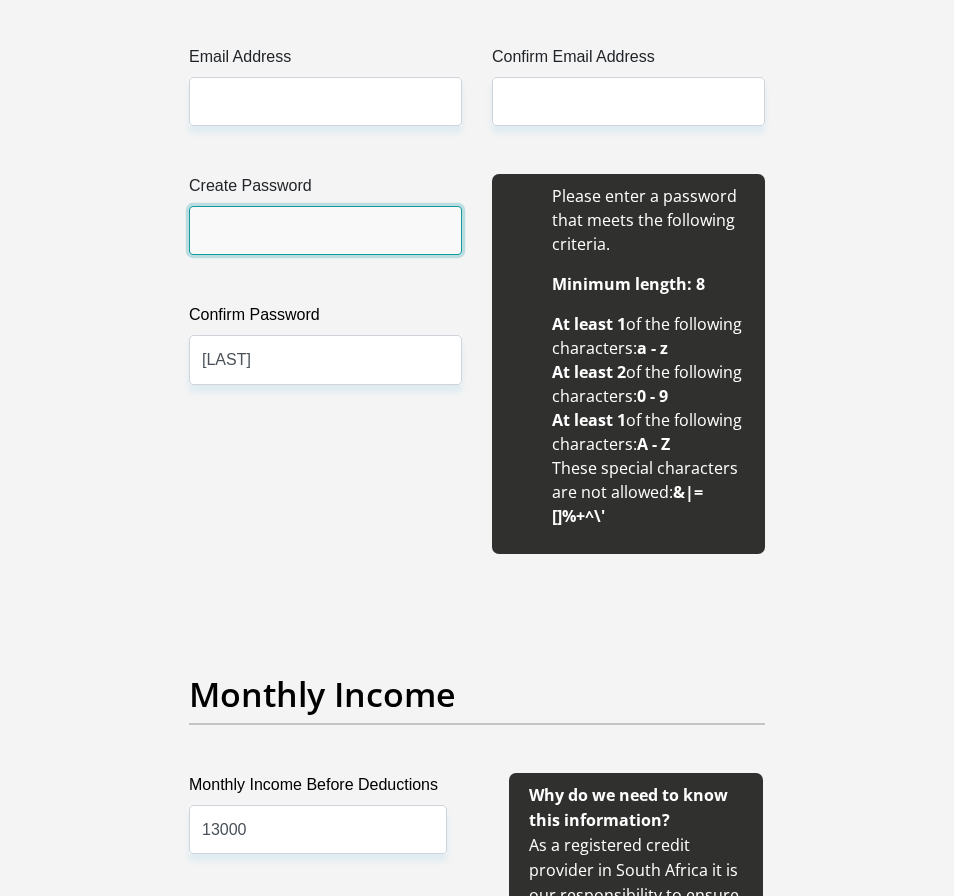 click on "Create Password" at bounding box center [325, 230] 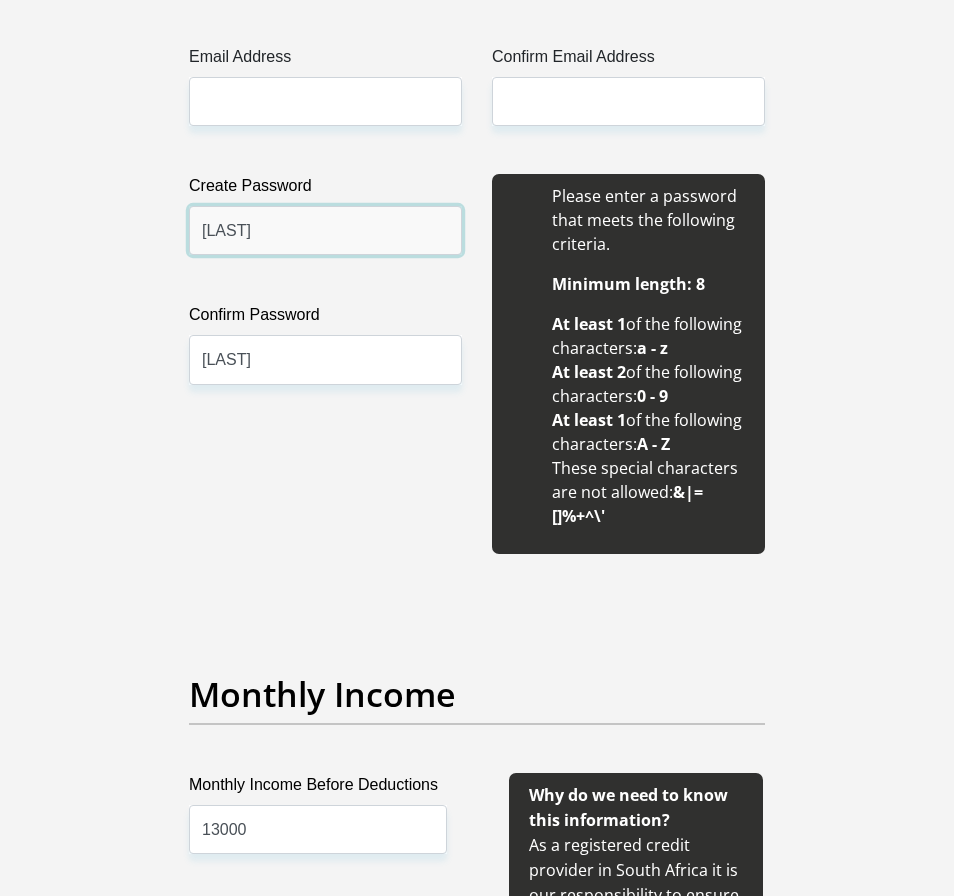 scroll, scrollTop: 1688, scrollLeft: 0, axis: vertical 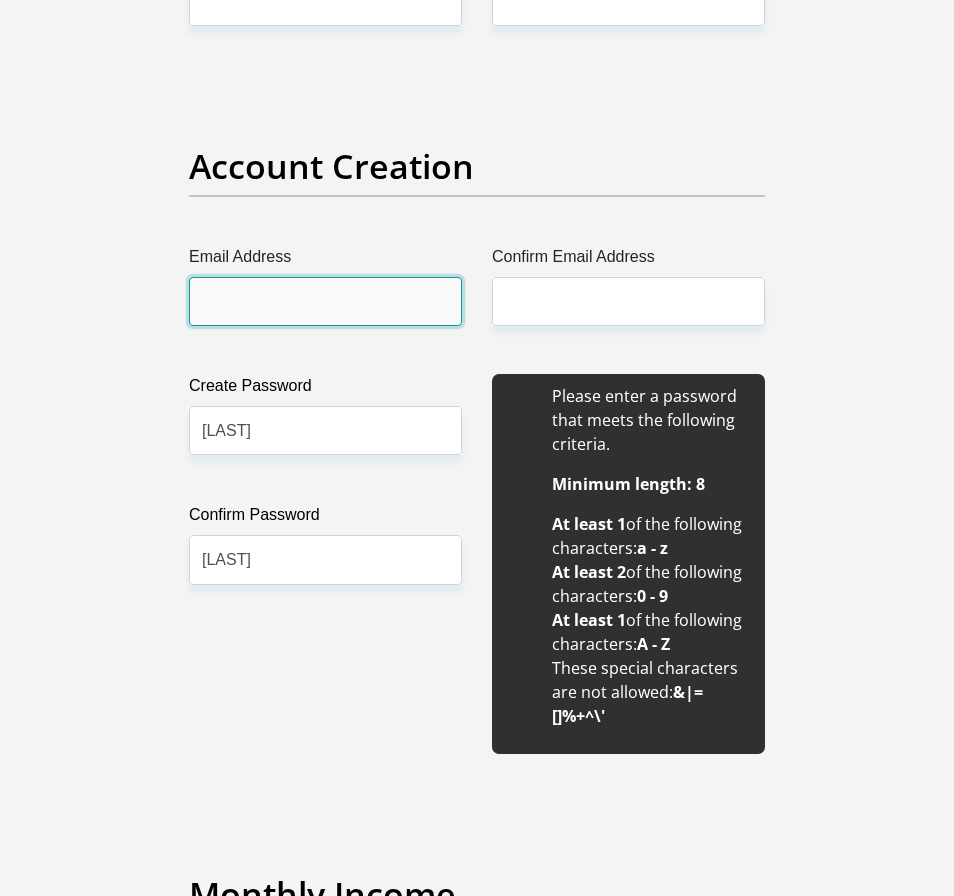 click on "Email Address" at bounding box center (325, 301) 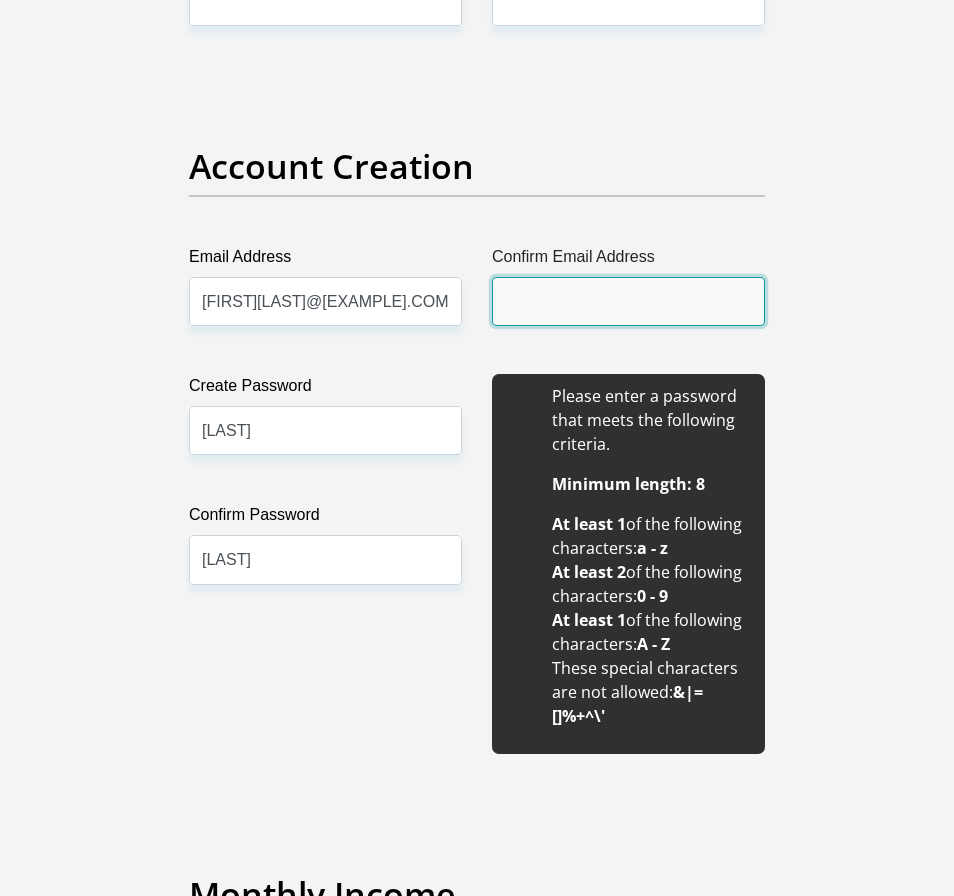 click on "Confirm Email Address" at bounding box center (628, 301) 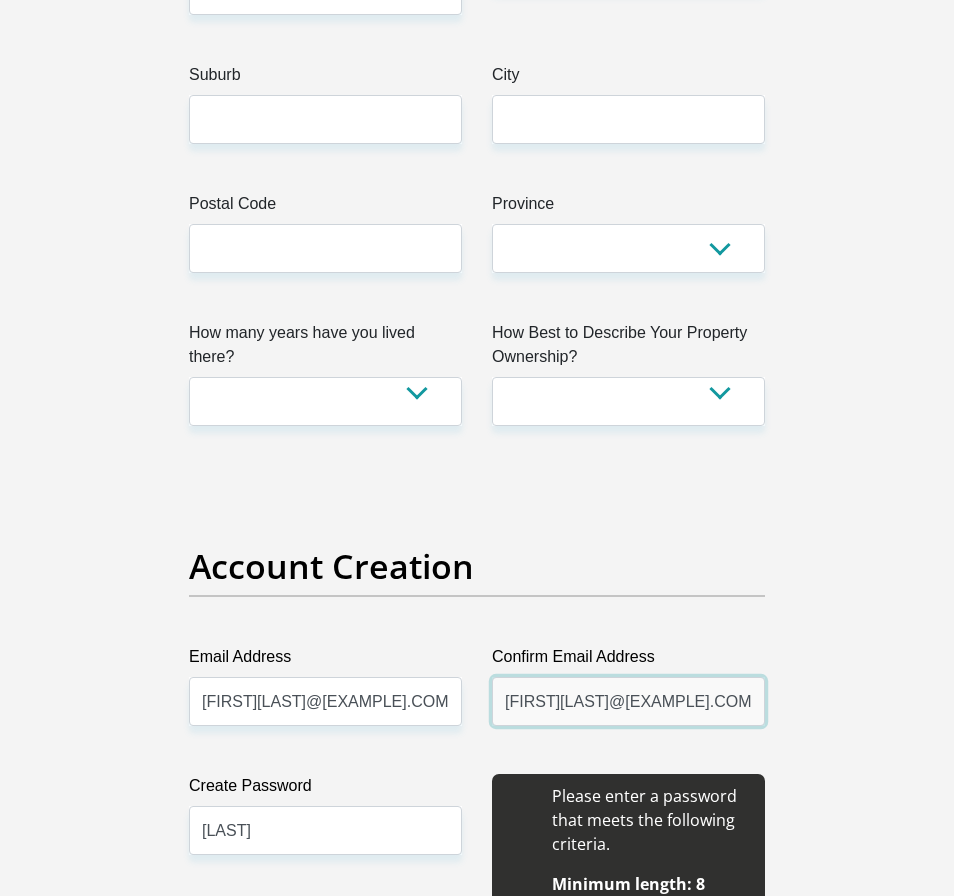 scroll, scrollTop: 1088, scrollLeft: 0, axis: vertical 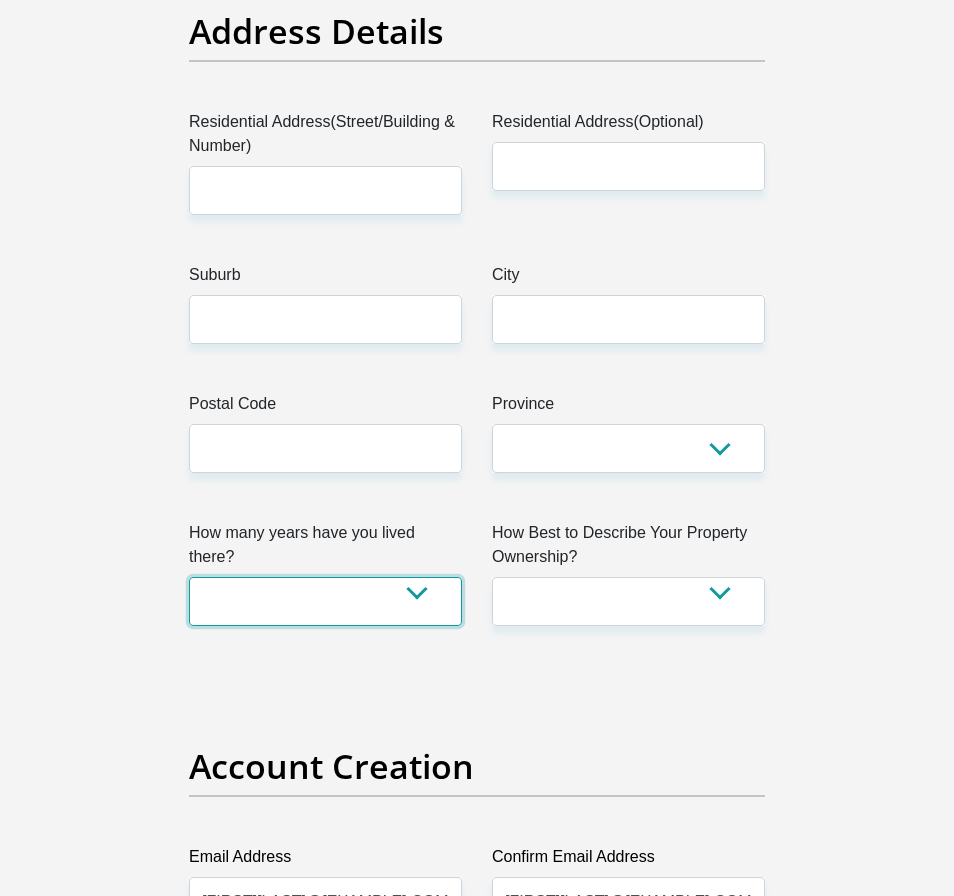 click on "less than 1 year
1-3 years
3-5 years
5+ years" at bounding box center (325, 601) 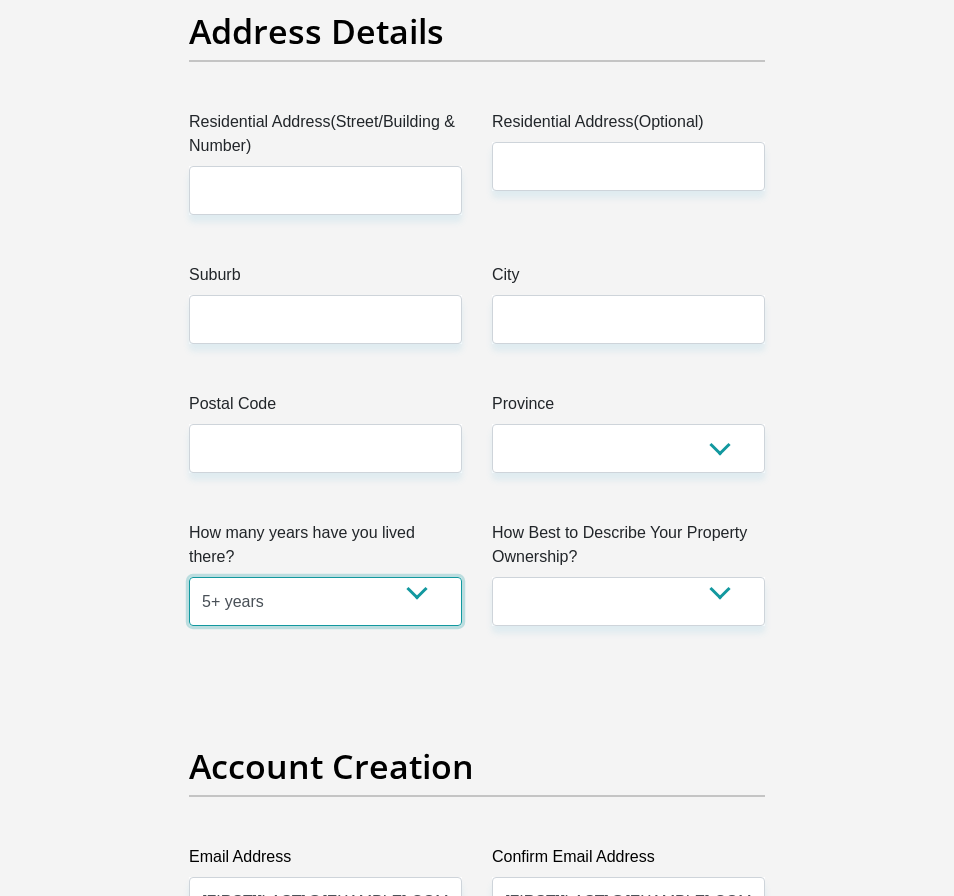 click on "less than 1 year
1-3 years
3-5 years
5+ years" at bounding box center [325, 601] 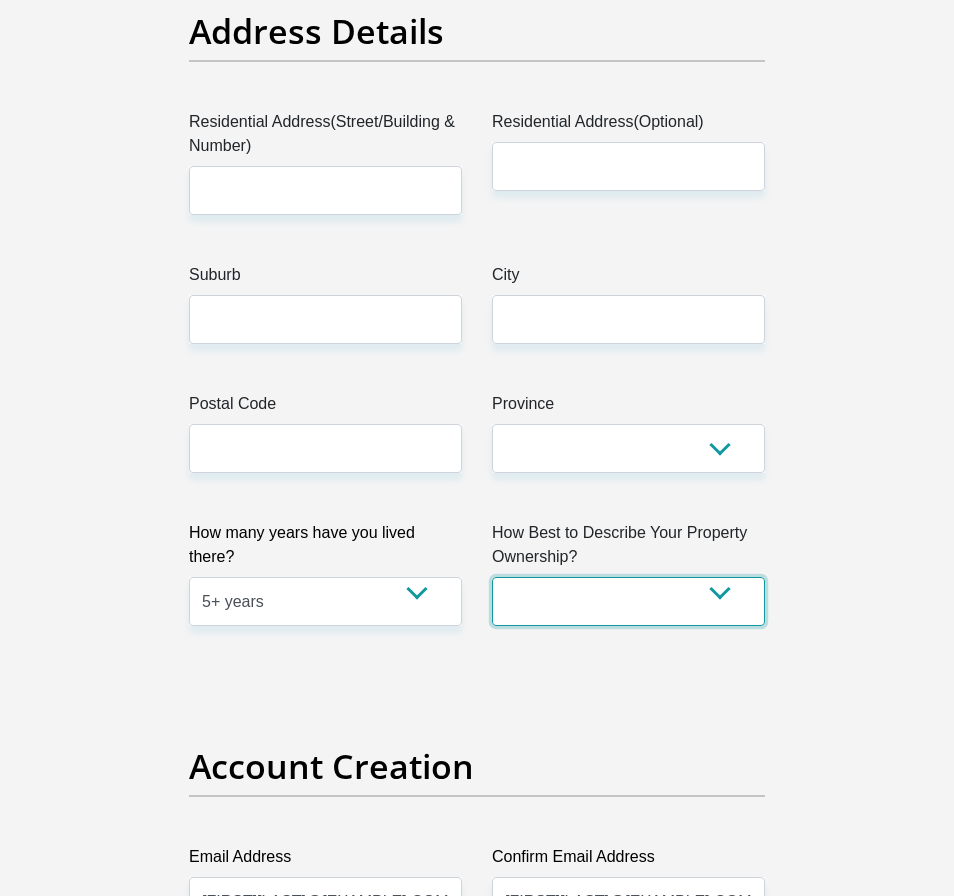click on "Owned
Rented
Family Owned
Company Dwelling" at bounding box center [628, 601] 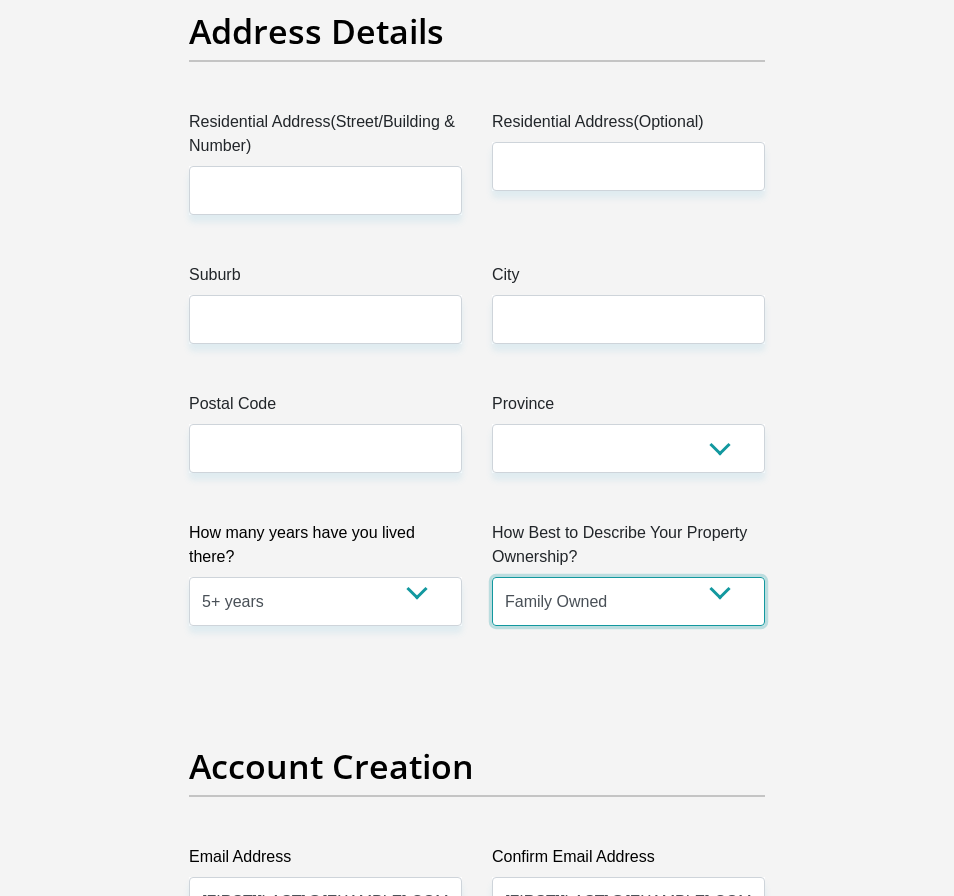 click on "Owned
Rented
Family Owned
Company Dwelling" at bounding box center [628, 601] 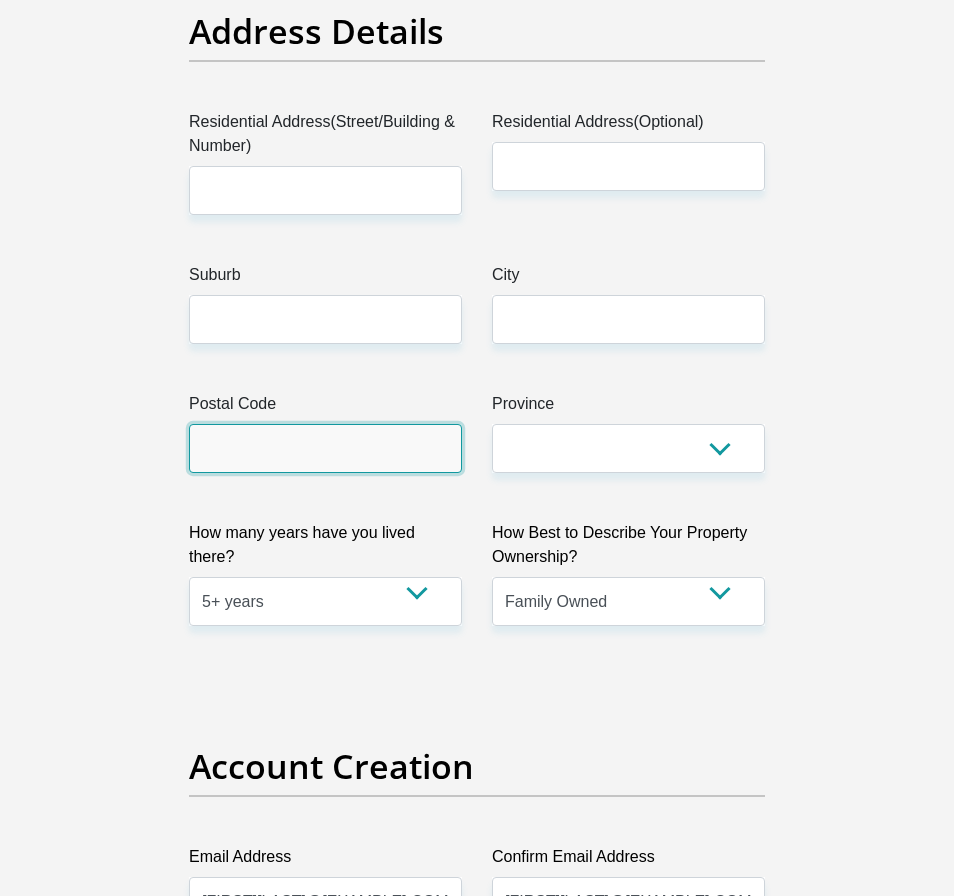 click on "Postal Code" at bounding box center [325, 448] 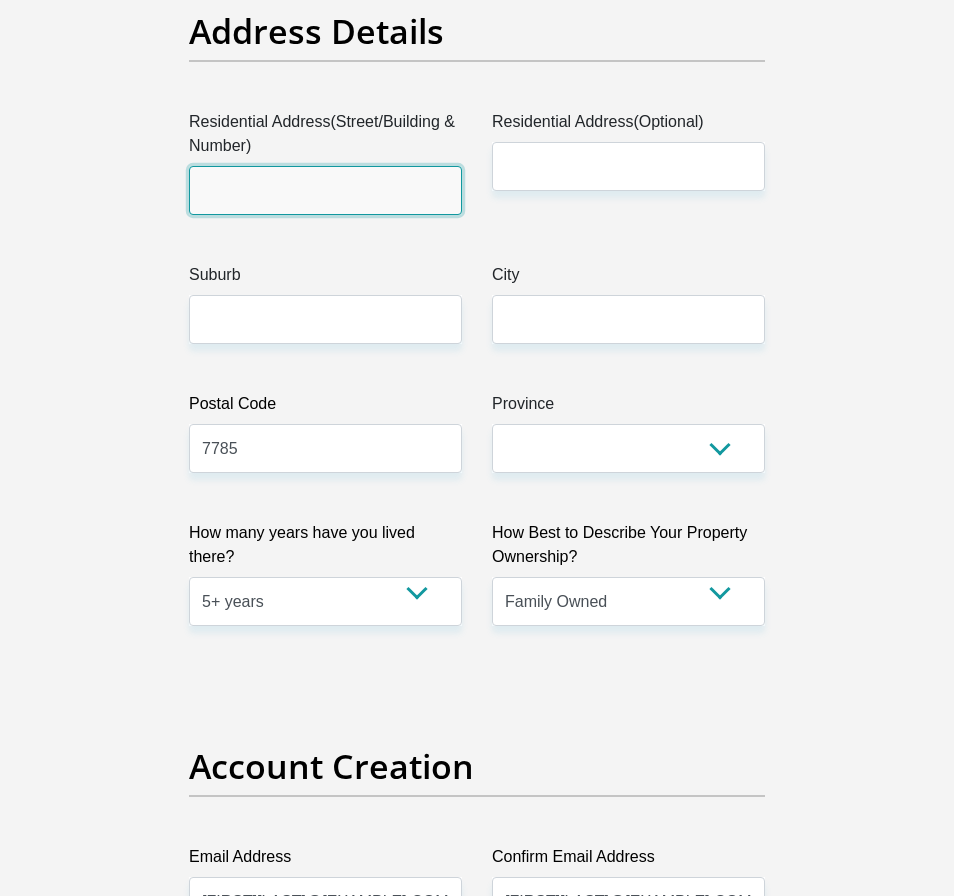 click on "Residential Address(Street/Building & Number)" at bounding box center (325, 190) 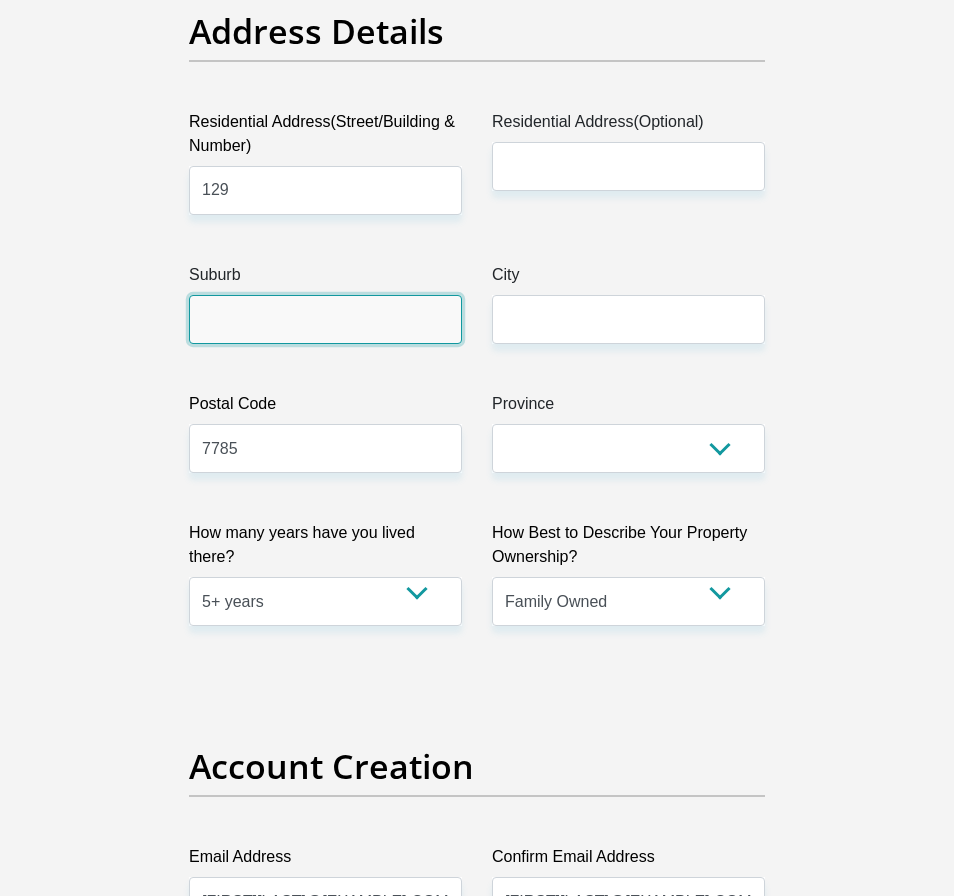 click on "Suburb" at bounding box center (325, 319) 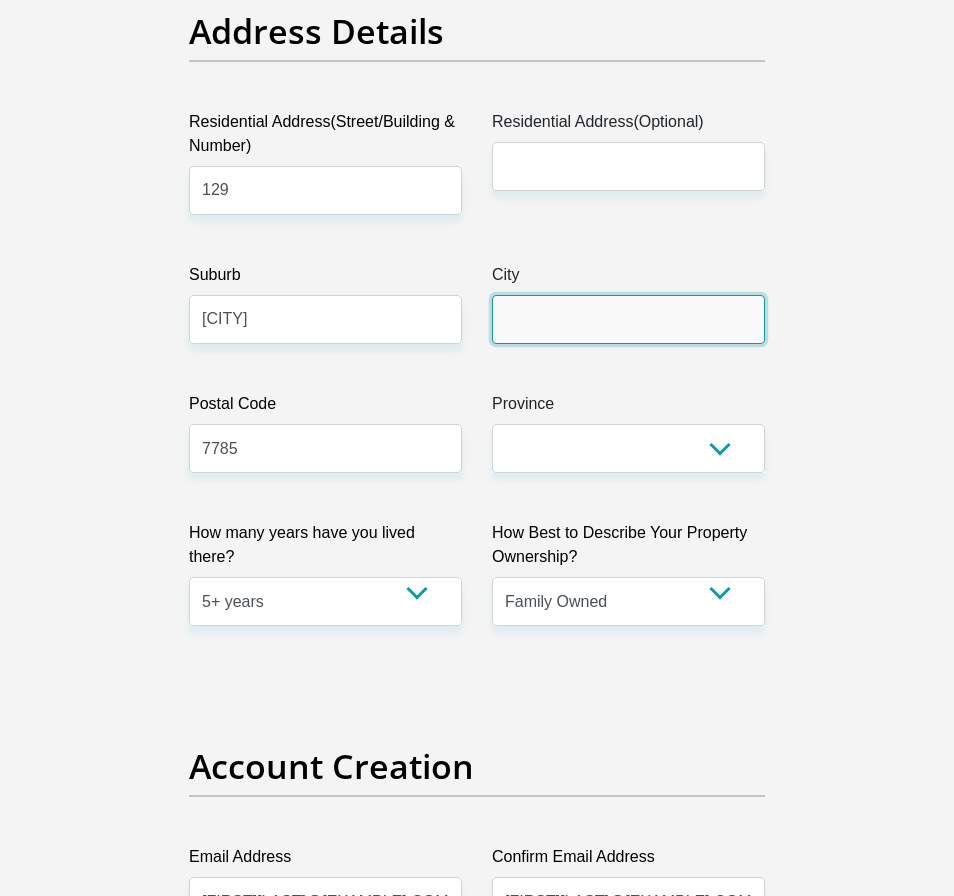 click on "City" at bounding box center [628, 319] 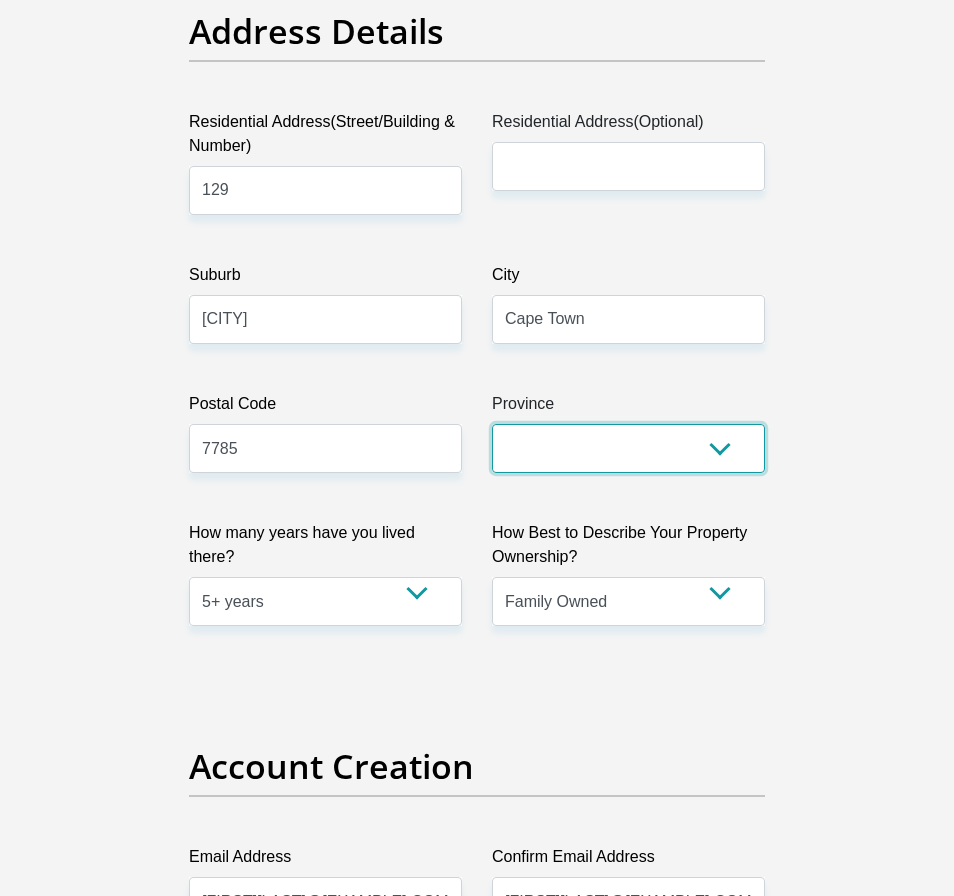click on "Eastern Cape
Free State
Gauteng
KwaZulu-Natal
Limpopo
Mpumalanga
Northern Cape
North West
Western Cape" at bounding box center (628, 448) 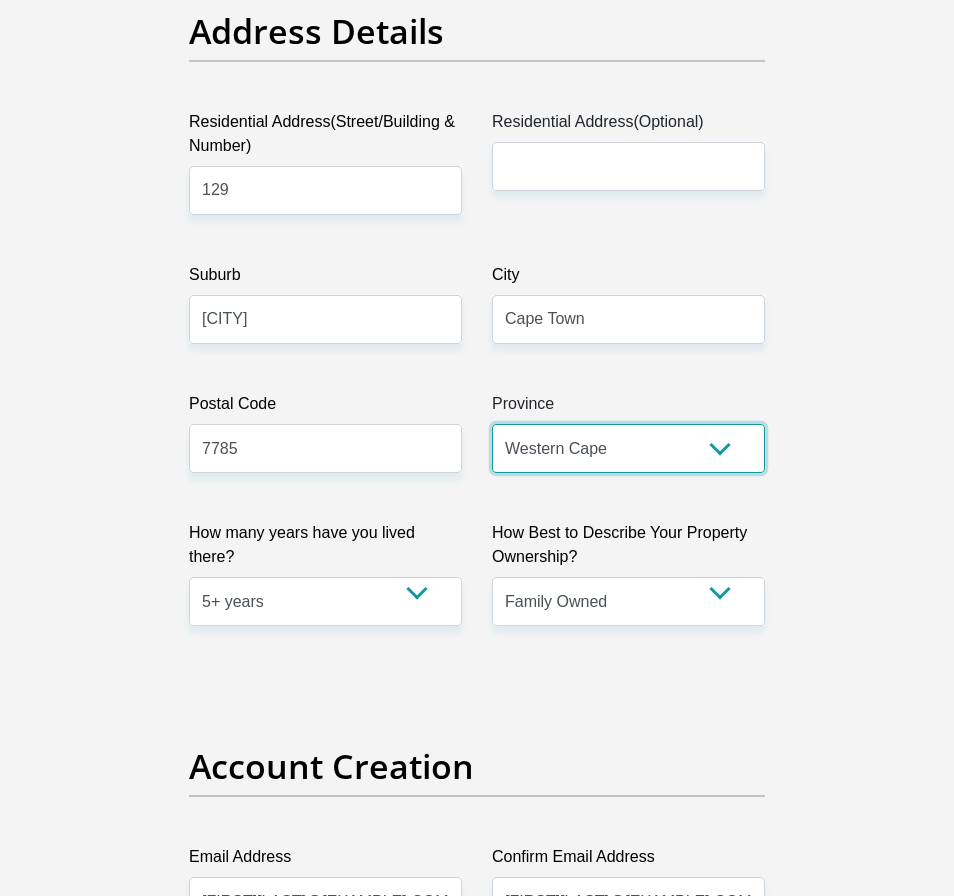 click on "Eastern Cape
Free State
Gauteng
KwaZulu-Natal
Limpopo
Mpumalanga
Northern Cape
North West
Western Cape" at bounding box center [628, 448] 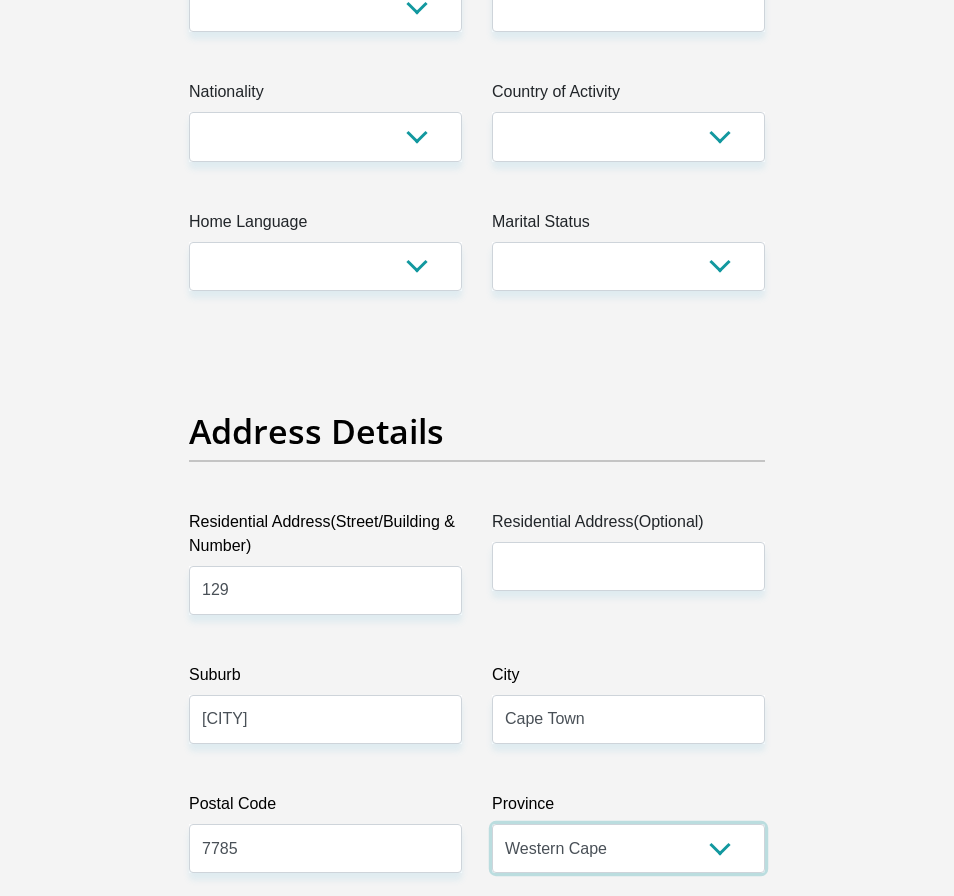 scroll, scrollTop: 488, scrollLeft: 0, axis: vertical 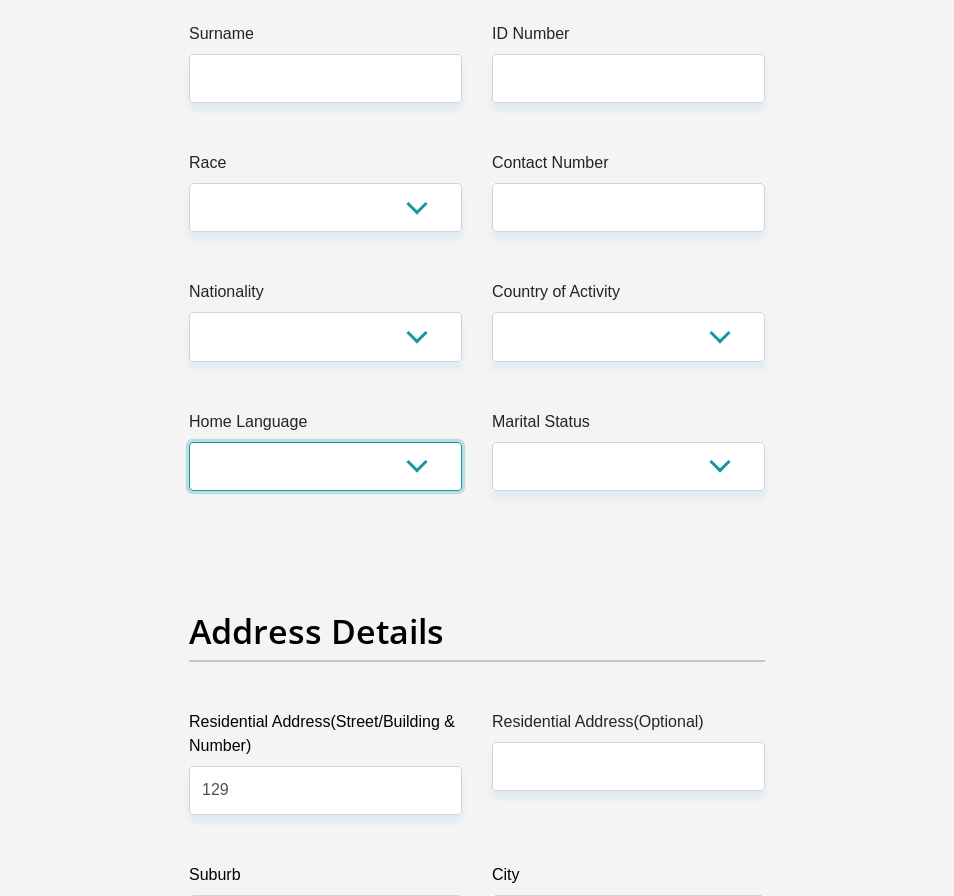 click on "Afrikaans
English
Sepedi
South Ndebele
Southern Sotho
Swati
Tsonga
Tswana
Venda
Xhosa
Zulu
Other" at bounding box center (325, 466) 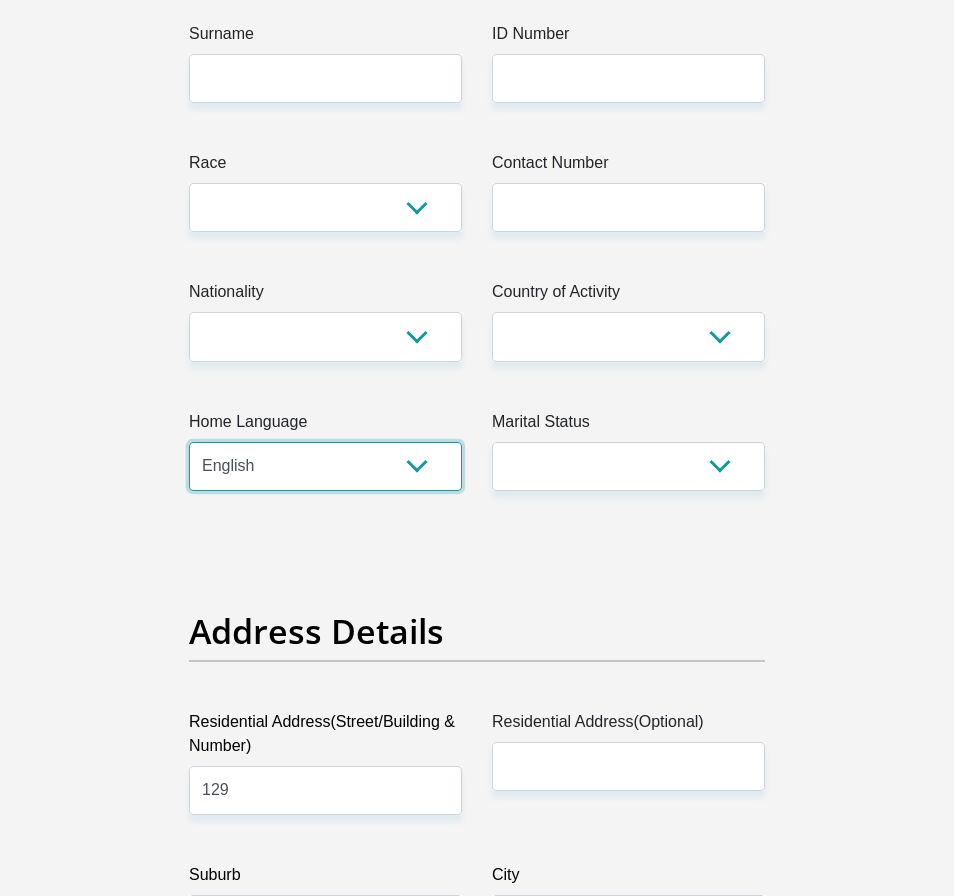 click on "Afrikaans
English
Sepedi
South Ndebele
Southern Sotho
Swati
Tsonga
Tswana
Venda
Xhosa
Zulu
Other" at bounding box center (325, 466) 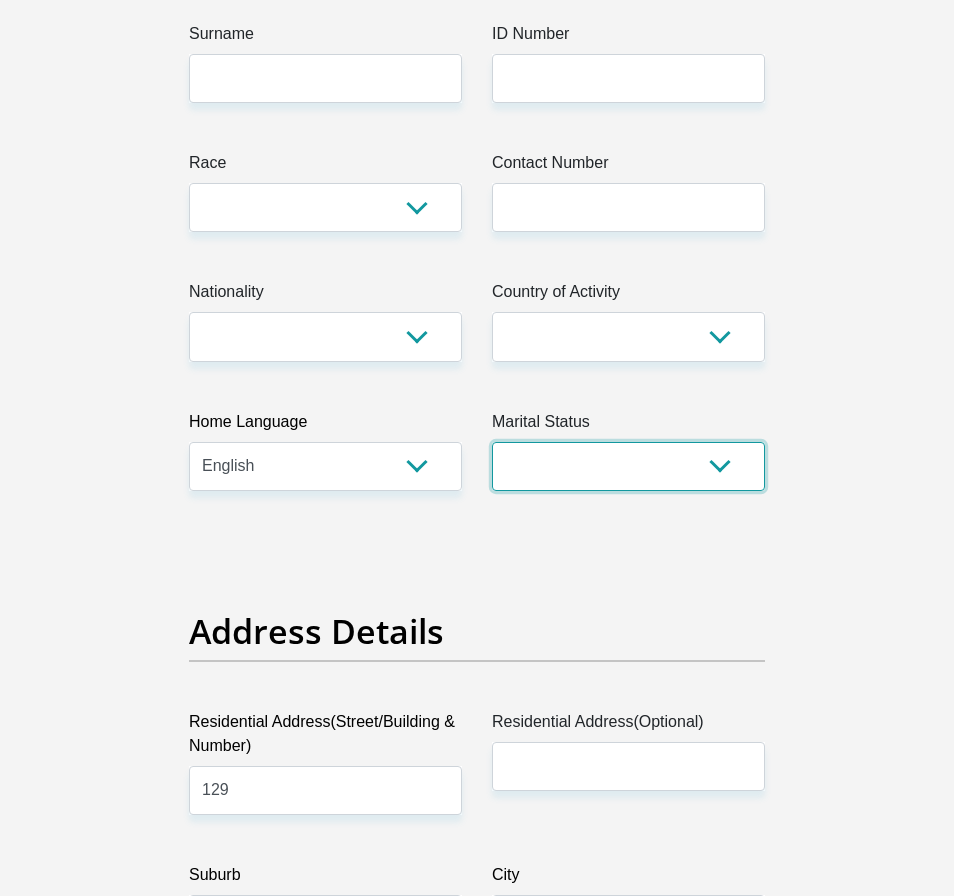 click on "Married ANC
Single
Divorced
Widowed
Married COP or Customary Law" at bounding box center [628, 466] 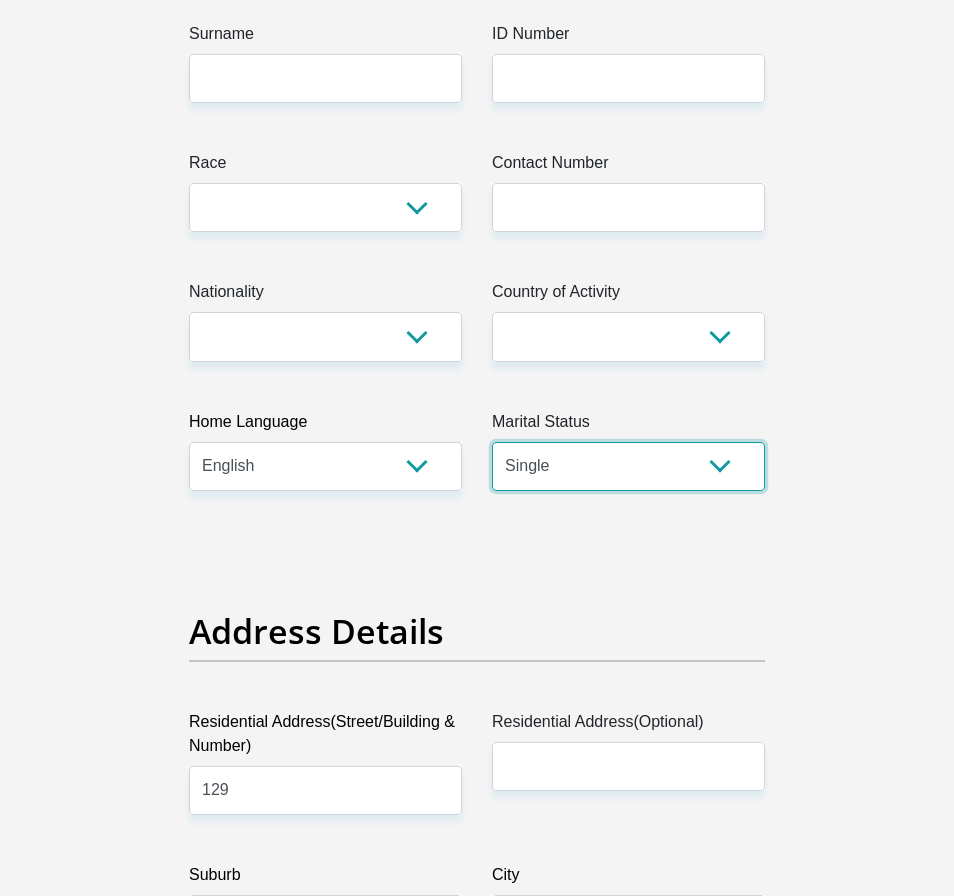 click on "Married ANC
Single
Divorced
Widowed
Married COP or Customary Law" at bounding box center [628, 466] 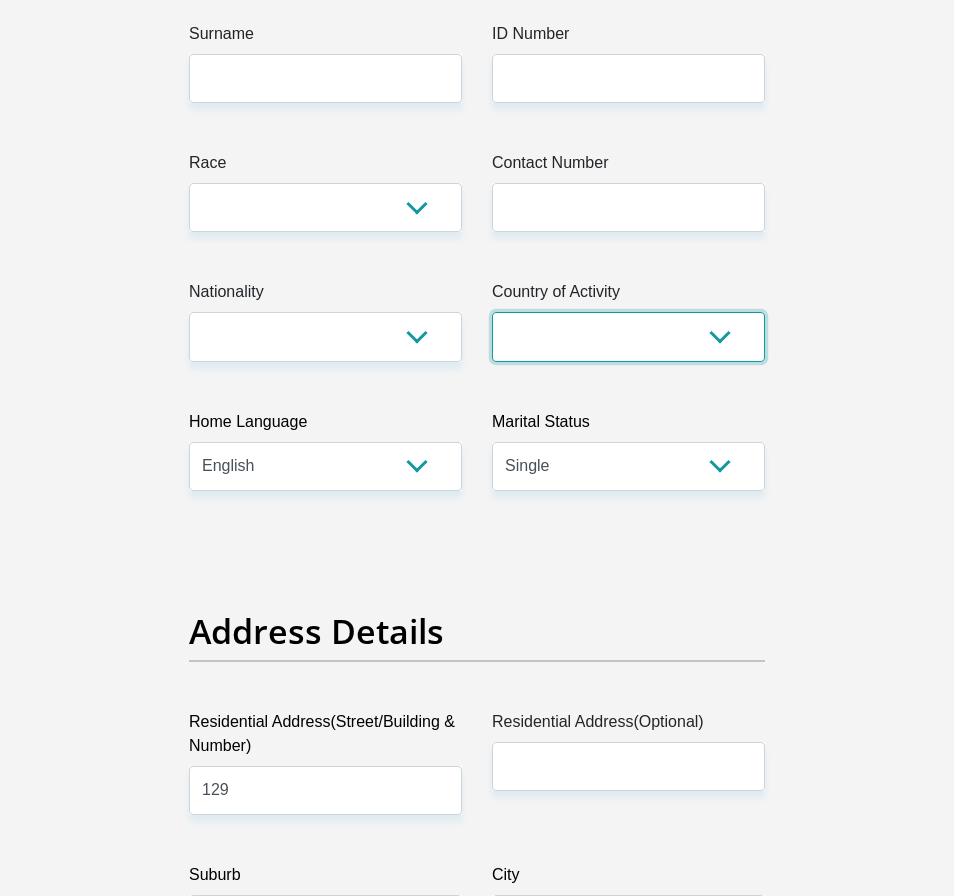 click on "South Africa
Afghanistan
Aland Islands
Albania
Algeria
America Samoa
American Virgin Islands
Andorra
Angola
Anguilla
Antarctica
Antigua and Barbuda
Argentina
Armenia
Aruba
Ascension Island
Australia
Austria
Azerbaijan
Chad" at bounding box center (628, 336) 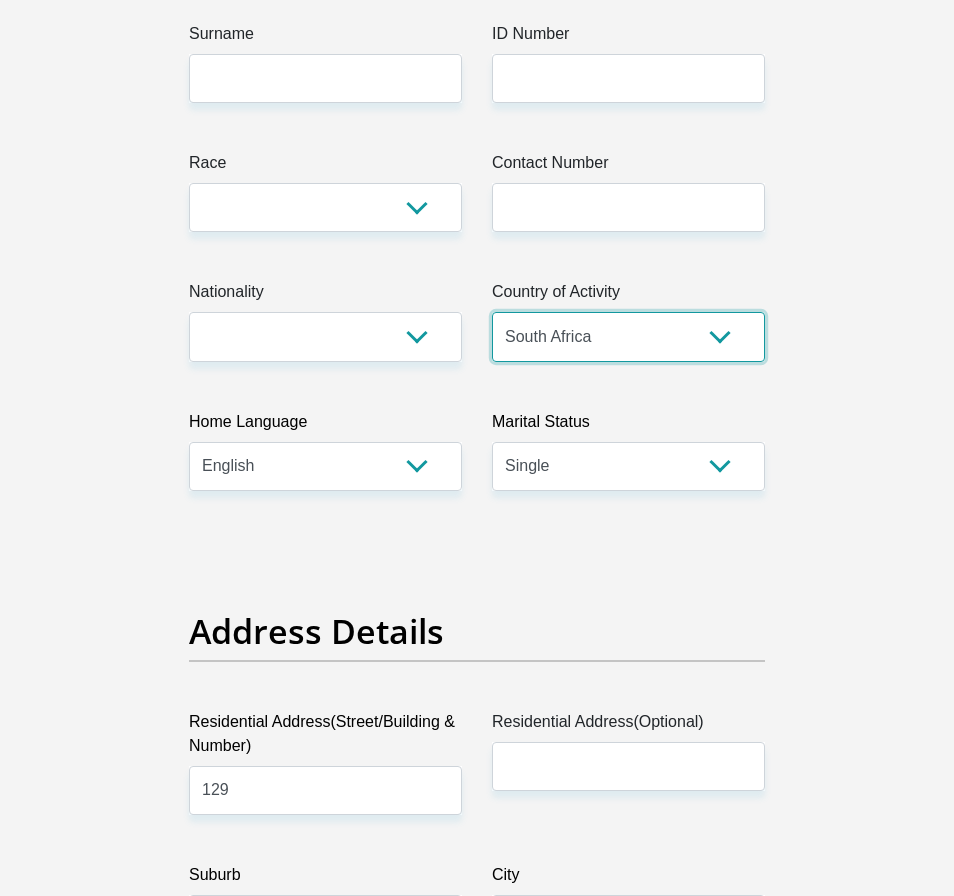 click on "South Africa
Afghanistan
Aland Islands
Albania
Algeria
America Samoa
American Virgin Islands
Andorra
Angola
Anguilla
Antarctica
Antigua and Barbuda
Argentina
Armenia
Aruba
Ascension Island
Australia
Austria
Azerbaijan
Chad" at bounding box center [628, 336] 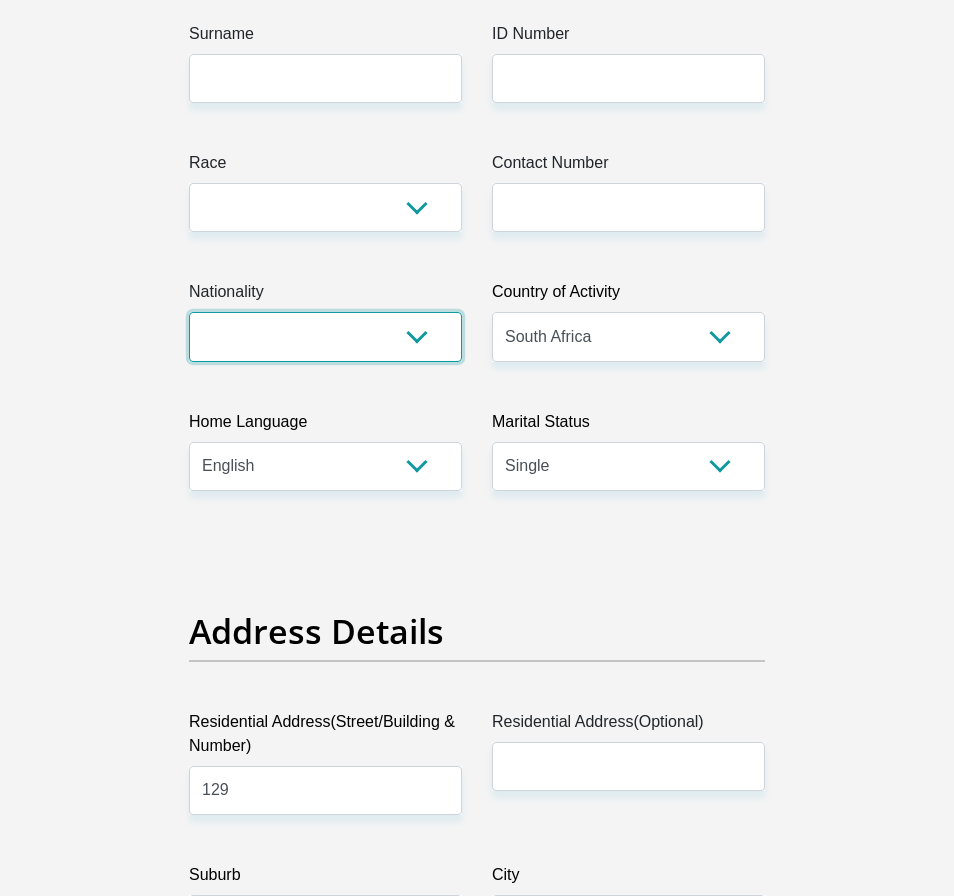 click on "South Africa
Afghanistan
Aland Islands
Albania
Algeria
America Samoa
American Virgin Islands
Andorra
Angola
Anguilla
Antarctica
Antigua and Barbuda
Argentina
Armenia
Aruba
Ascension Island
Australia
Austria
Azerbaijan
Bahamas
Bahrain
Bangladesh
Barbados
Chad" at bounding box center [325, 336] 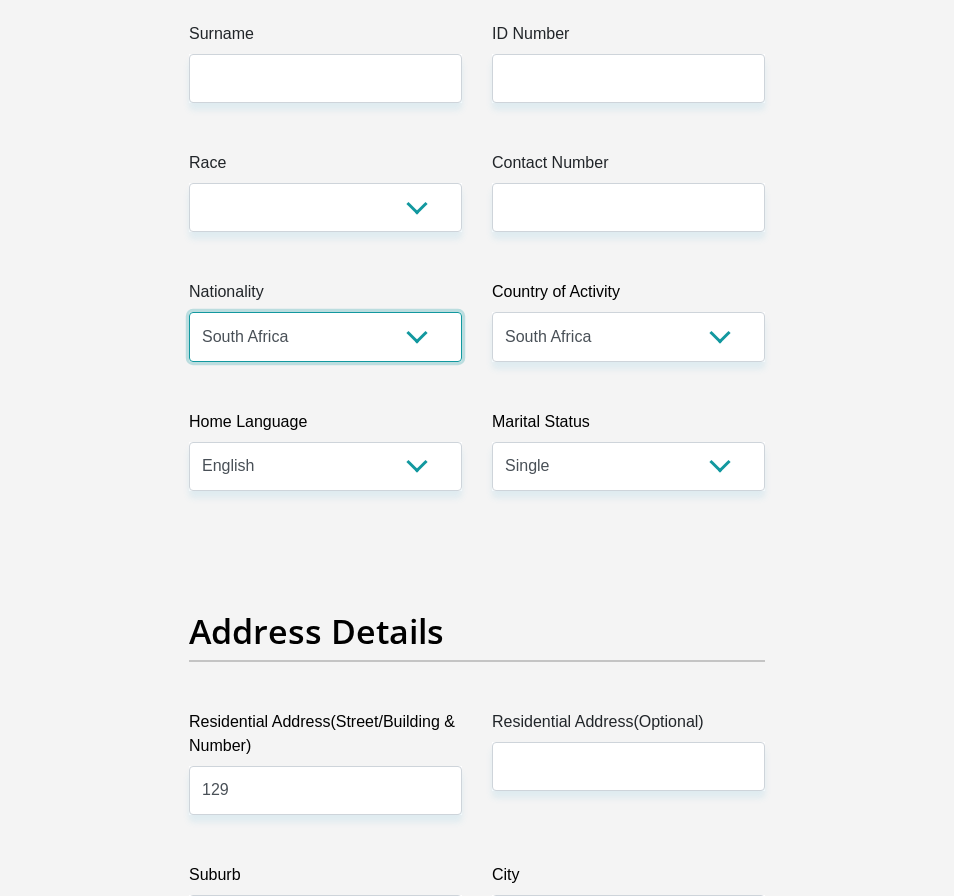 click on "South Africa
Afghanistan
Aland Islands
Albania
Algeria
America Samoa
American Virgin Islands
Andorra
Angola
Anguilla
Antarctica
Antigua and Barbuda
Argentina
Armenia
Aruba
Ascension Island
Australia
Austria
Azerbaijan
Bahamas
Bahrain
Bangladesh
Barbados
Chad" at bounding box center (325, 336) 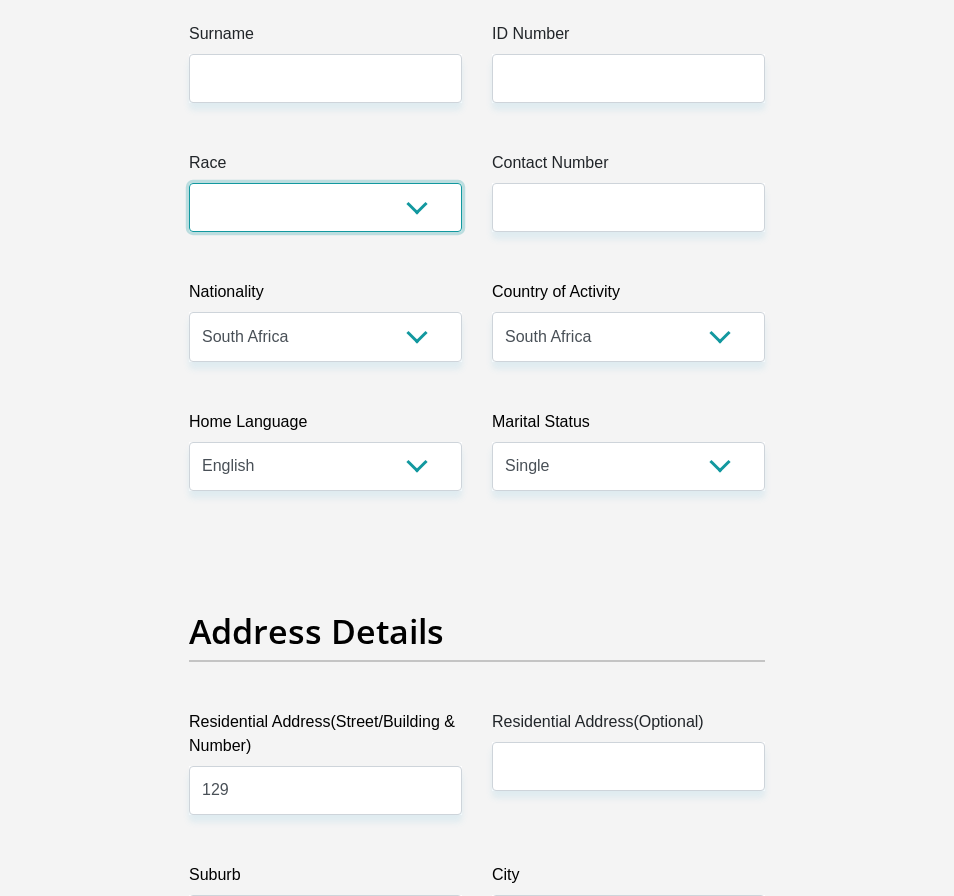 click on "Black
Coloured
Indian
White
Other" at bounding box center (325, 207) 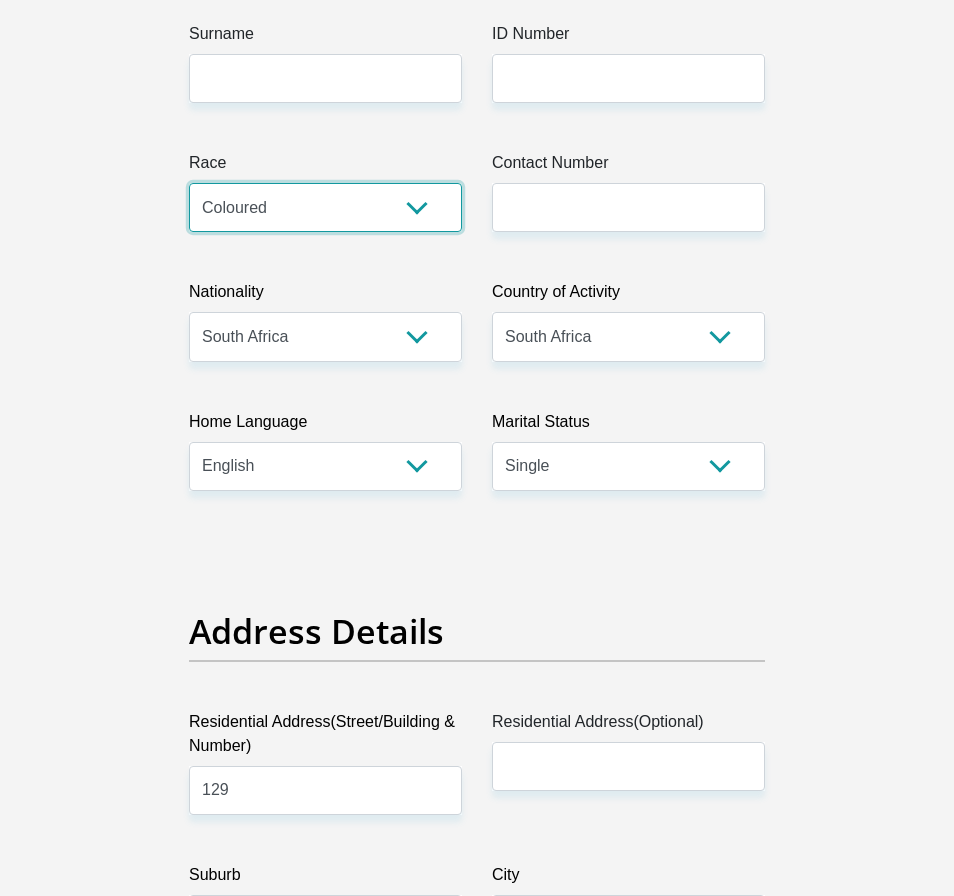 click on "Black
Coloured
Indian
White
Other" at bounding box center (325, 207) 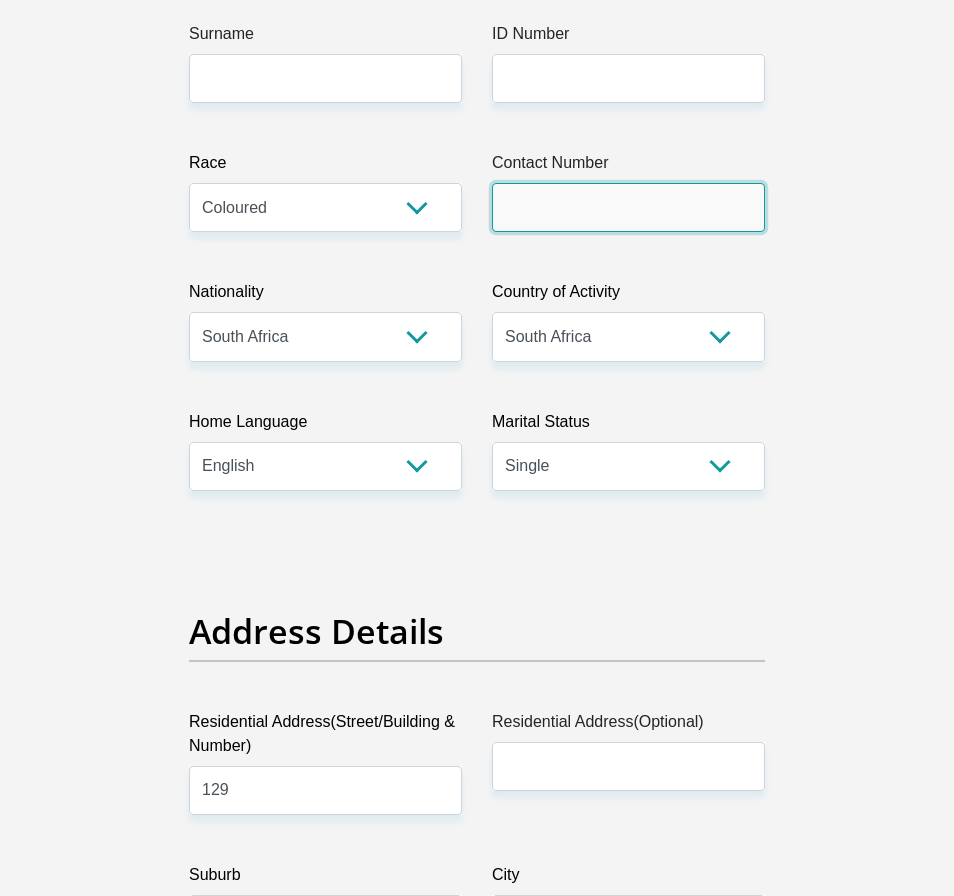 click on "Contact Number" at bounding box center (628, 207) 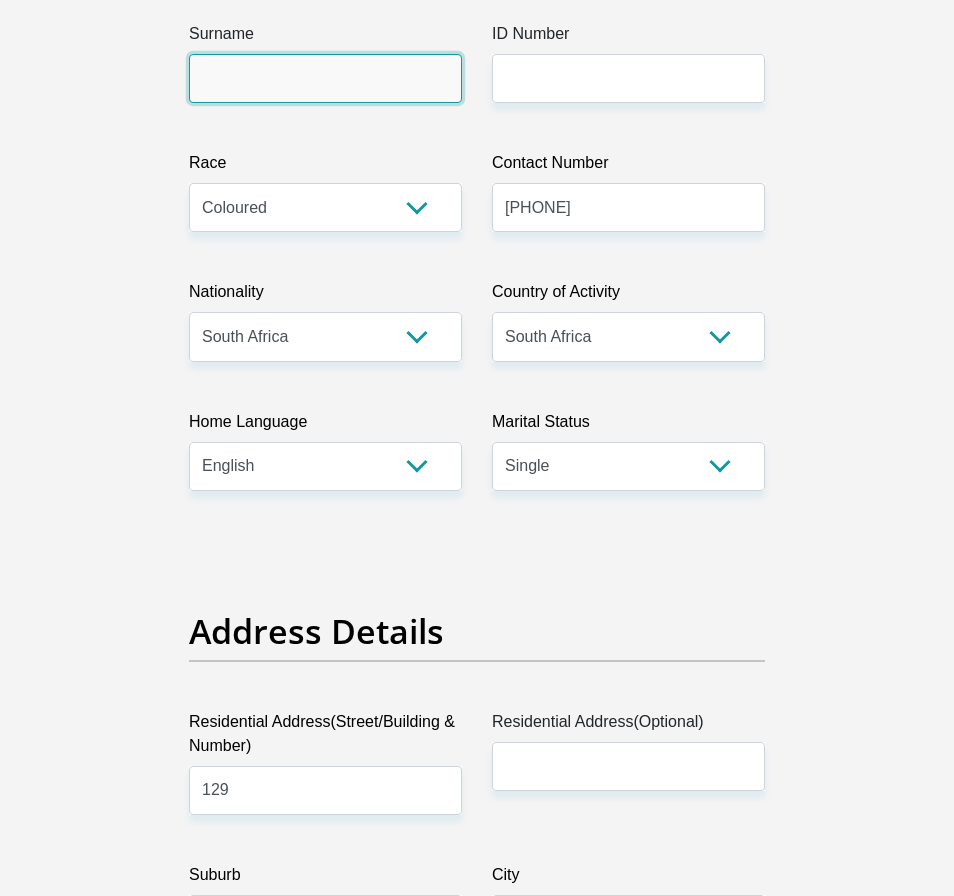 click on "Surname" at bounding box center (325, 78) 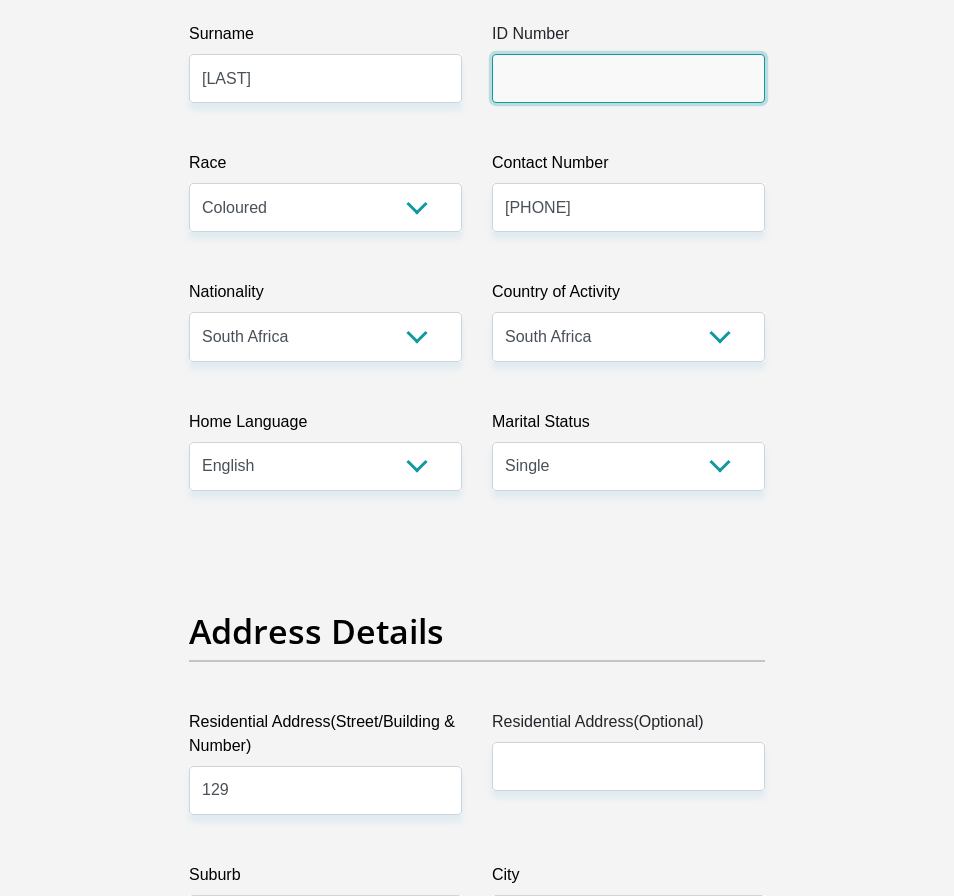 click on "ID Number" at bounding box center (628, 78) 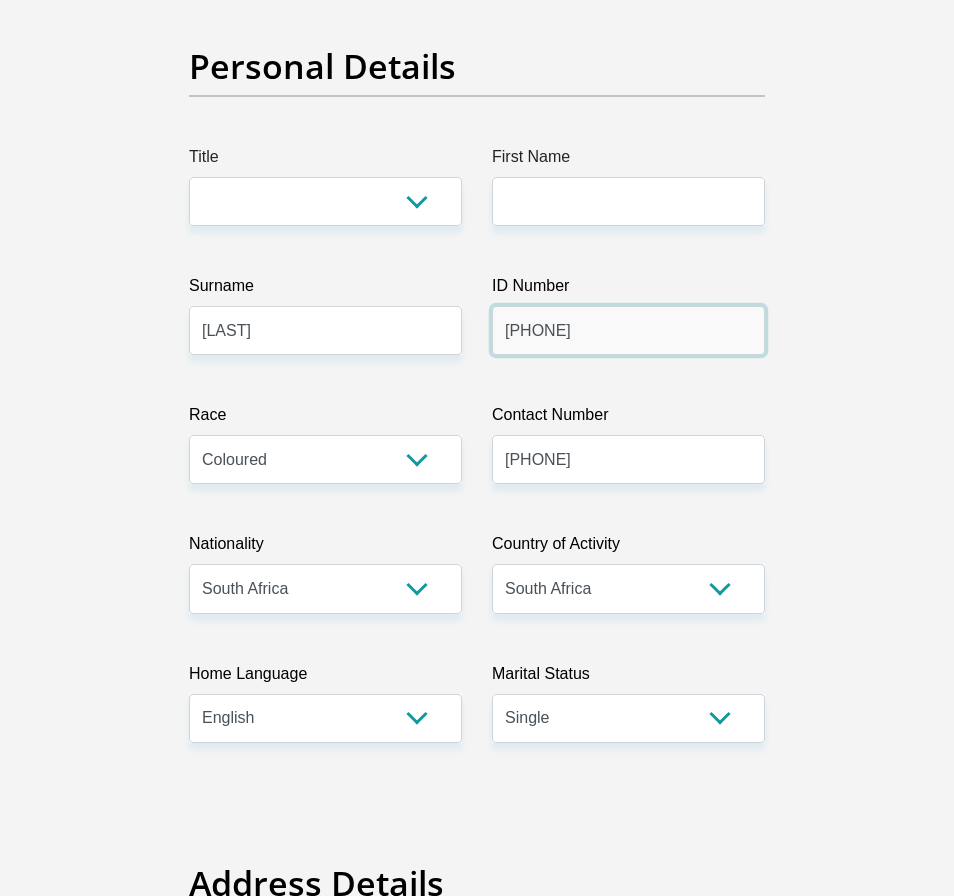 scroll, scrollTop: 88, scrollLeft: 0, axis: vertical 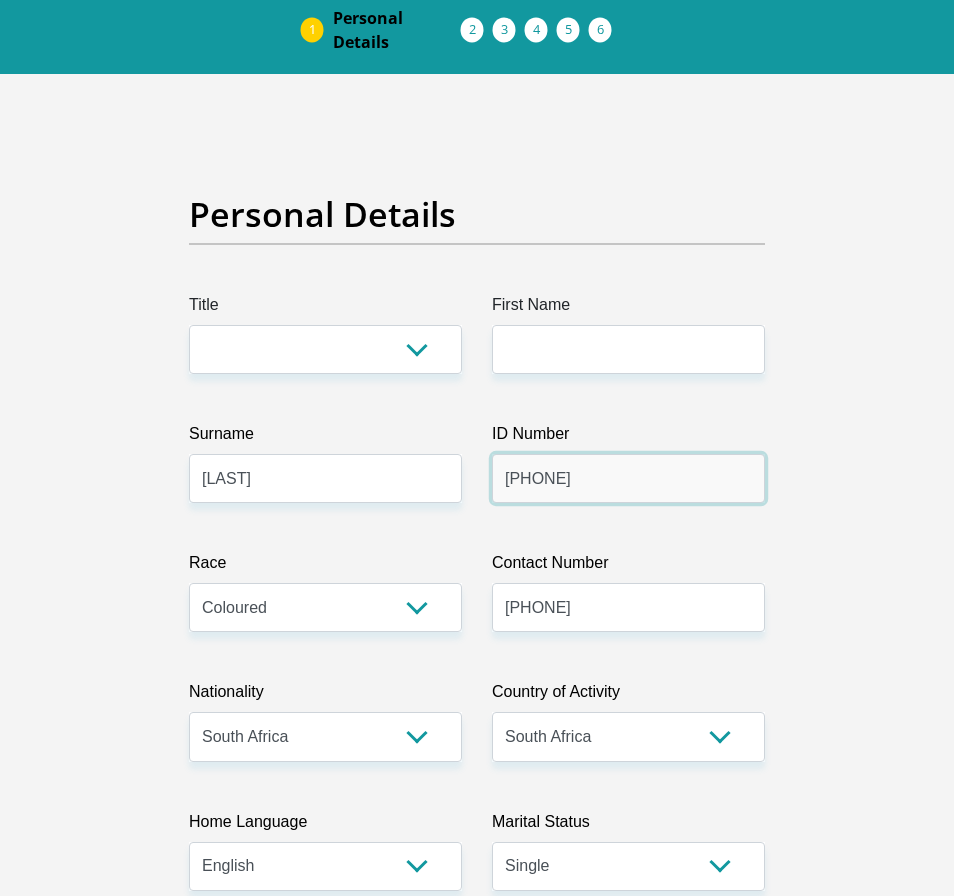 type on "[PHONE]" 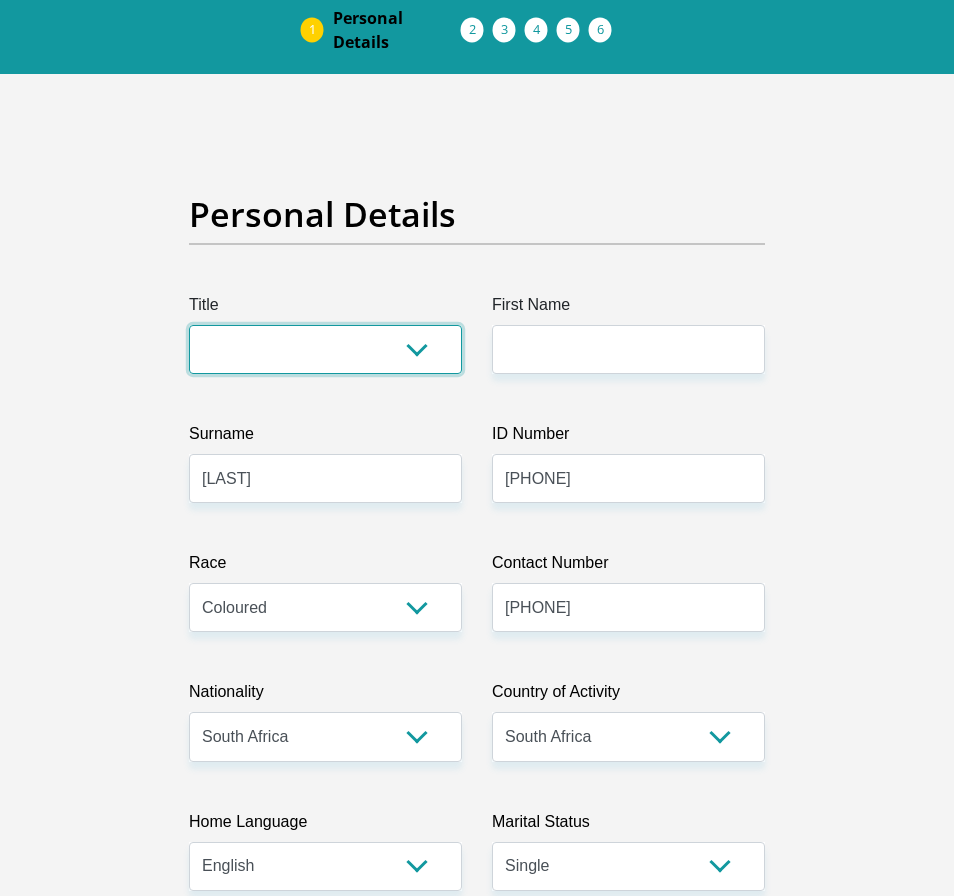 click on "Mr
Ms
Mrs
Dr
Other" at bounding box center [325, 349] 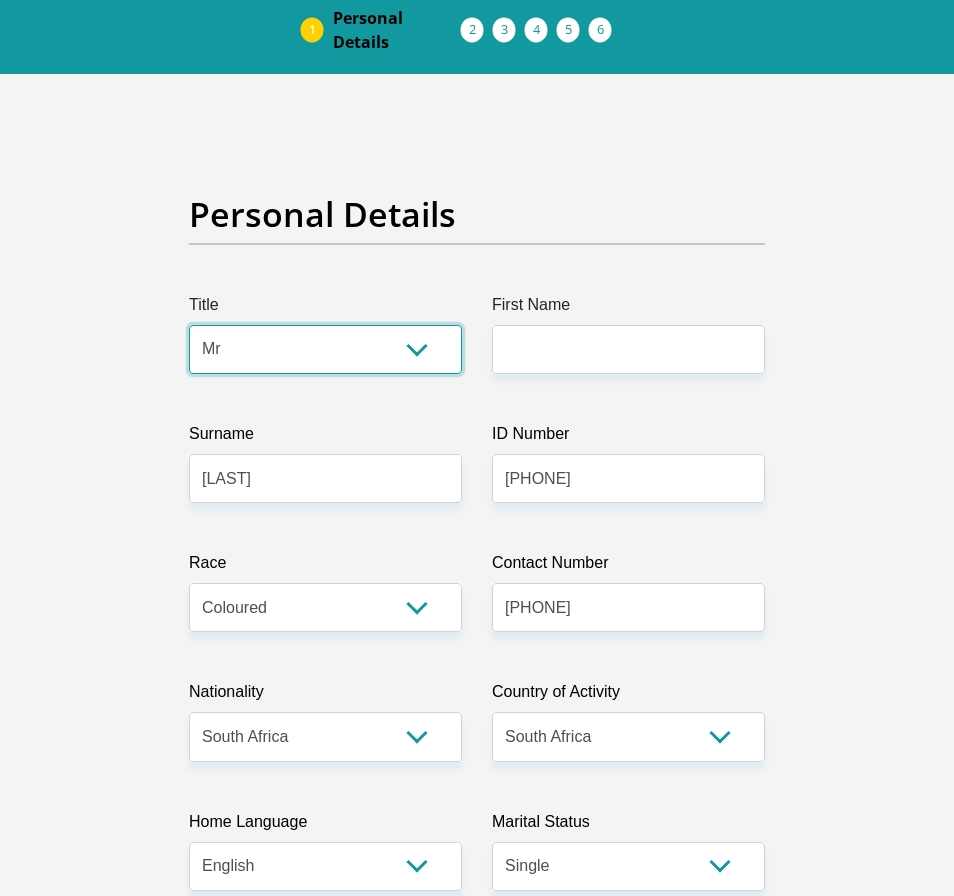 click on "Mr
Ms
Mrs
Dr
Other" at bounding box center (325, 349) 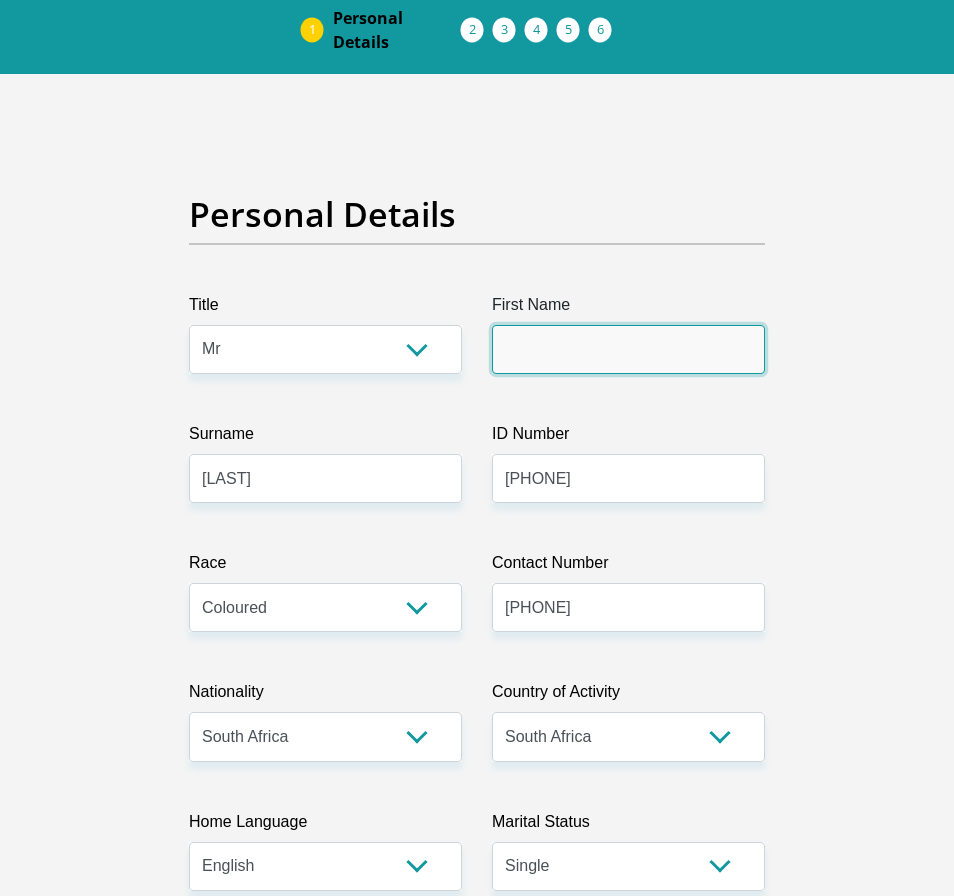 click on "First Name" at bounding box center (628, 349) 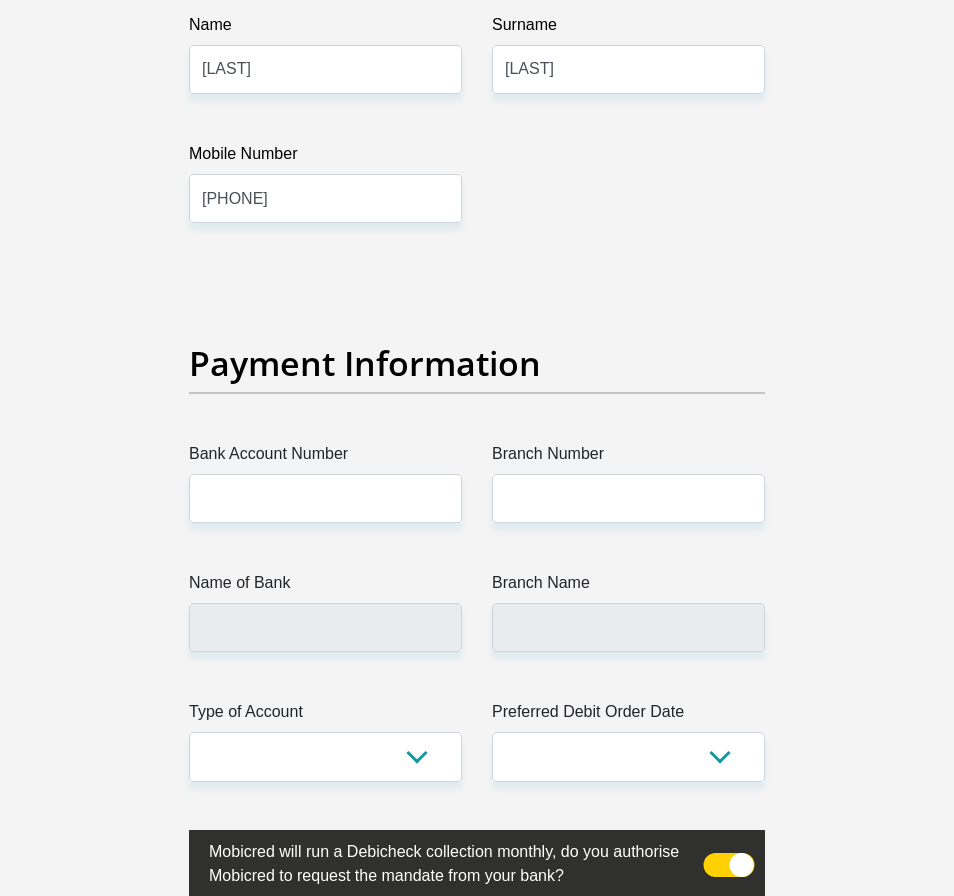 scroll, scrollTop: 4688, scrollLeft: 0, axis: vertical 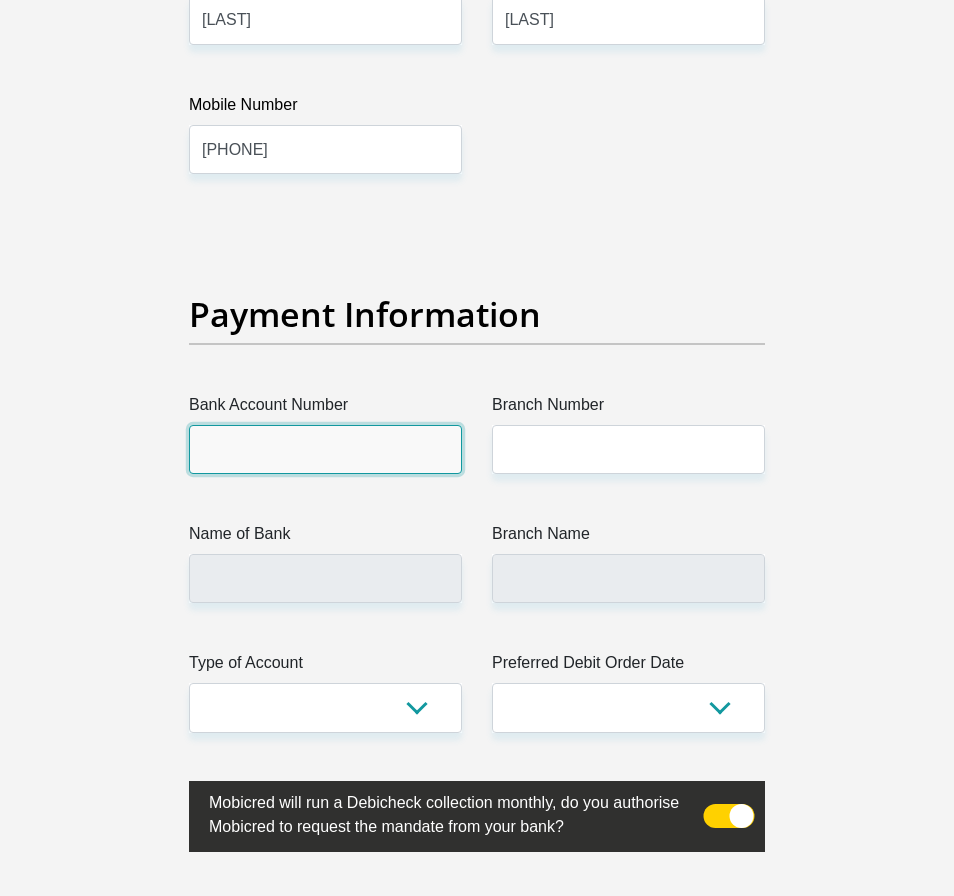 click on "Bank Account Number" at bounding box center [325, 449] 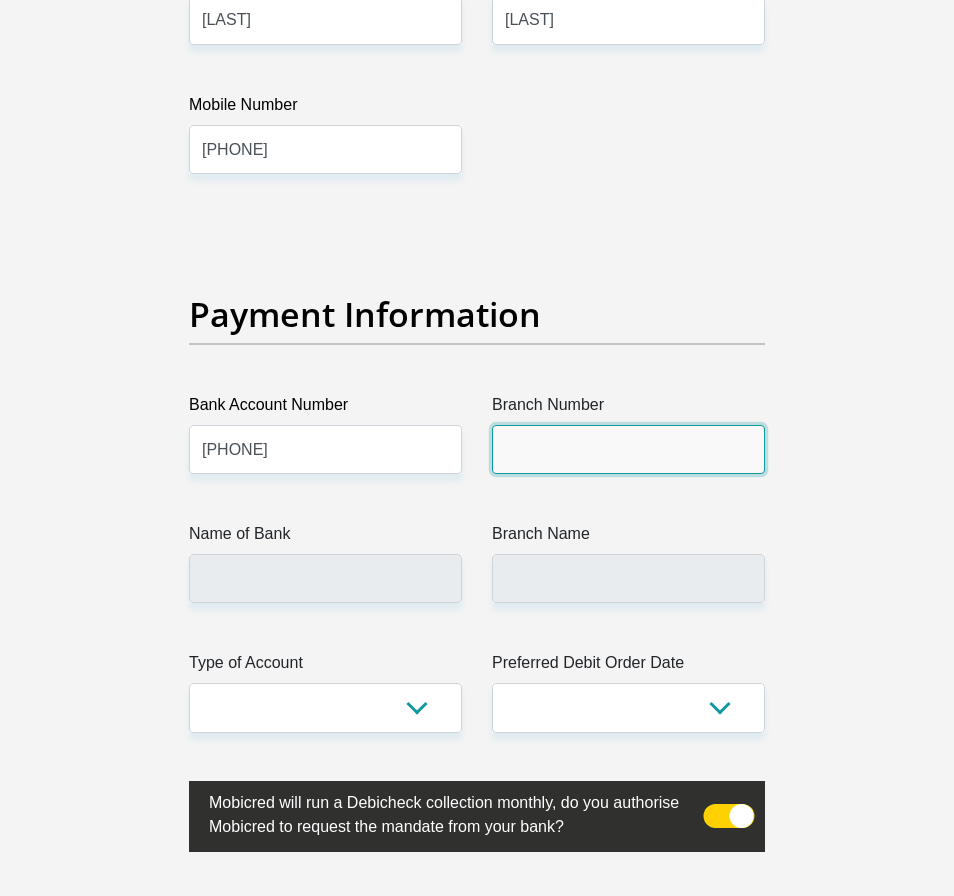 click on "Branch Number" at bounding box center [628, 449] 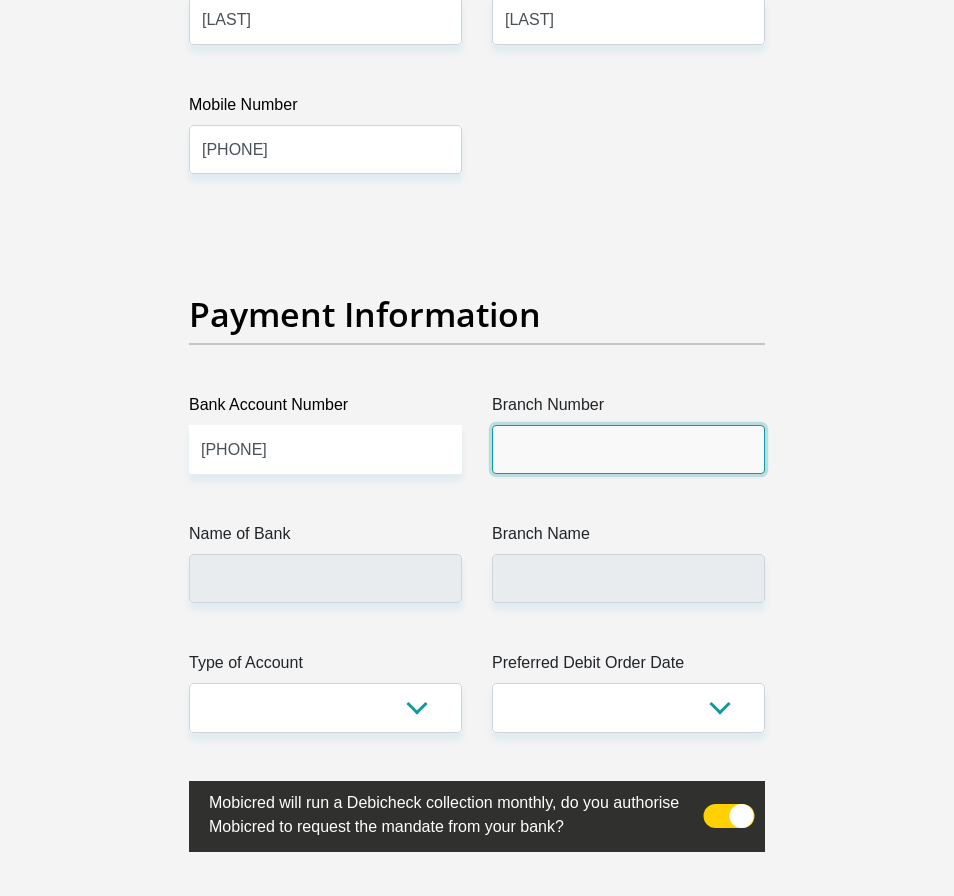 type on "470010" 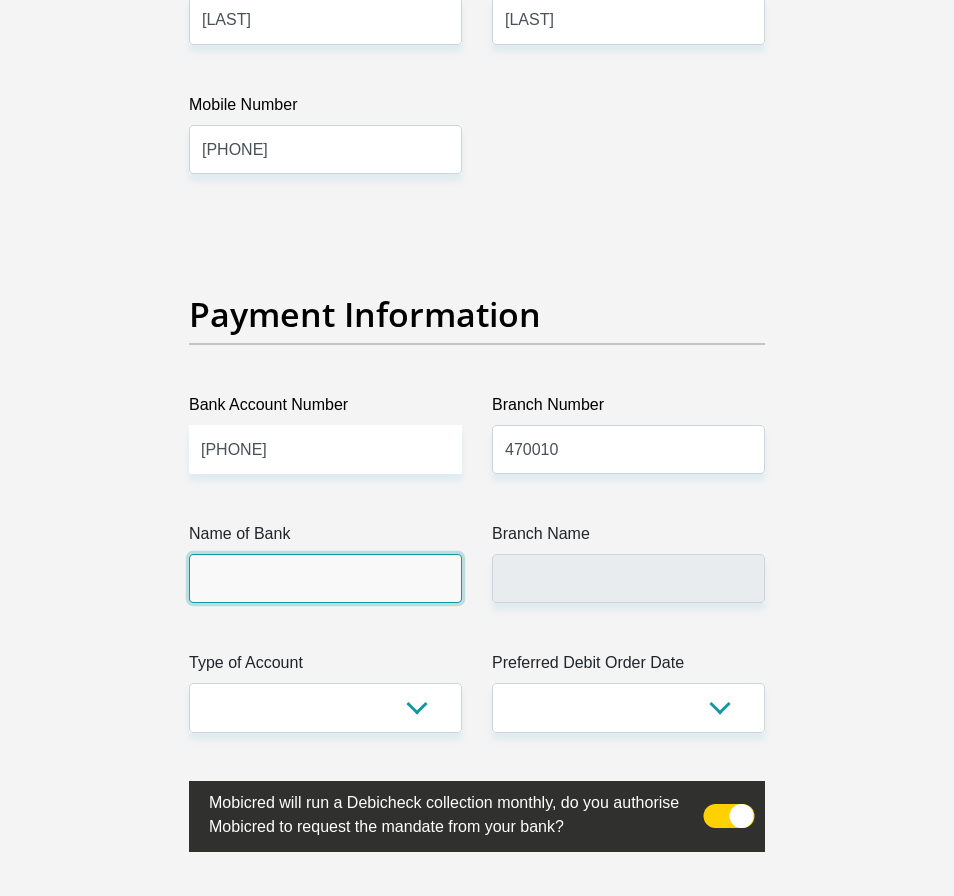 click on "Name of Bank" at bounding box center (325, 578) 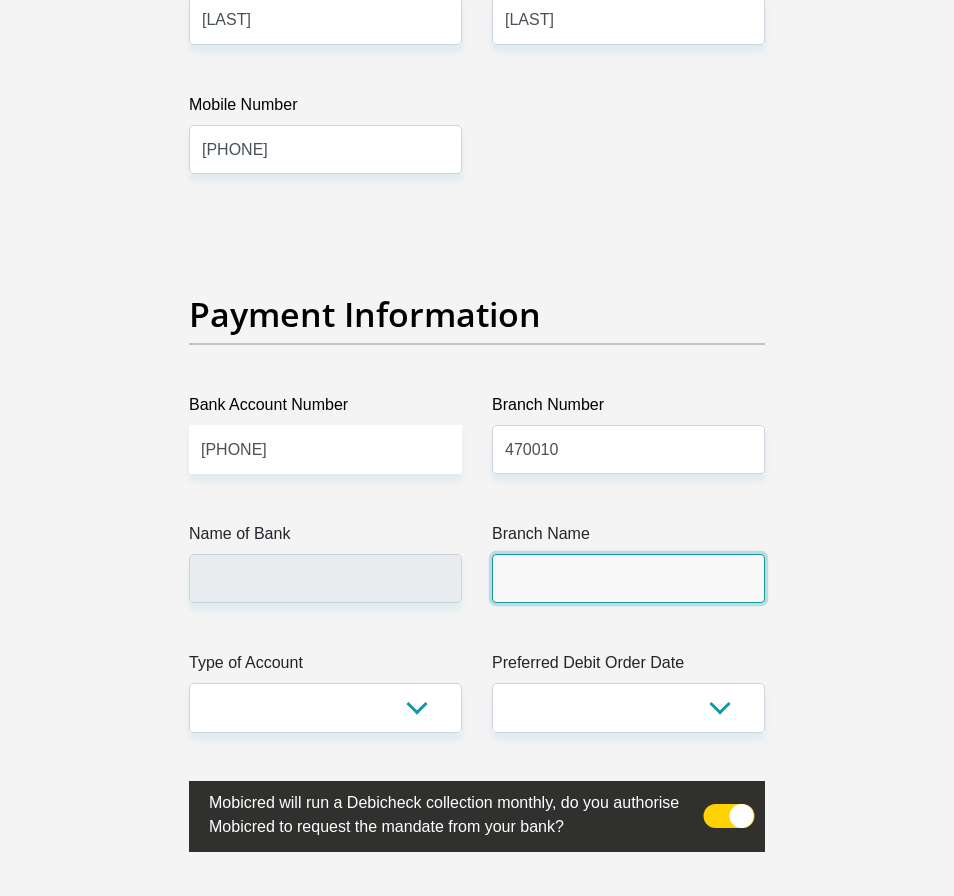 click on "Branch Name" at bounding box center [628, 578] 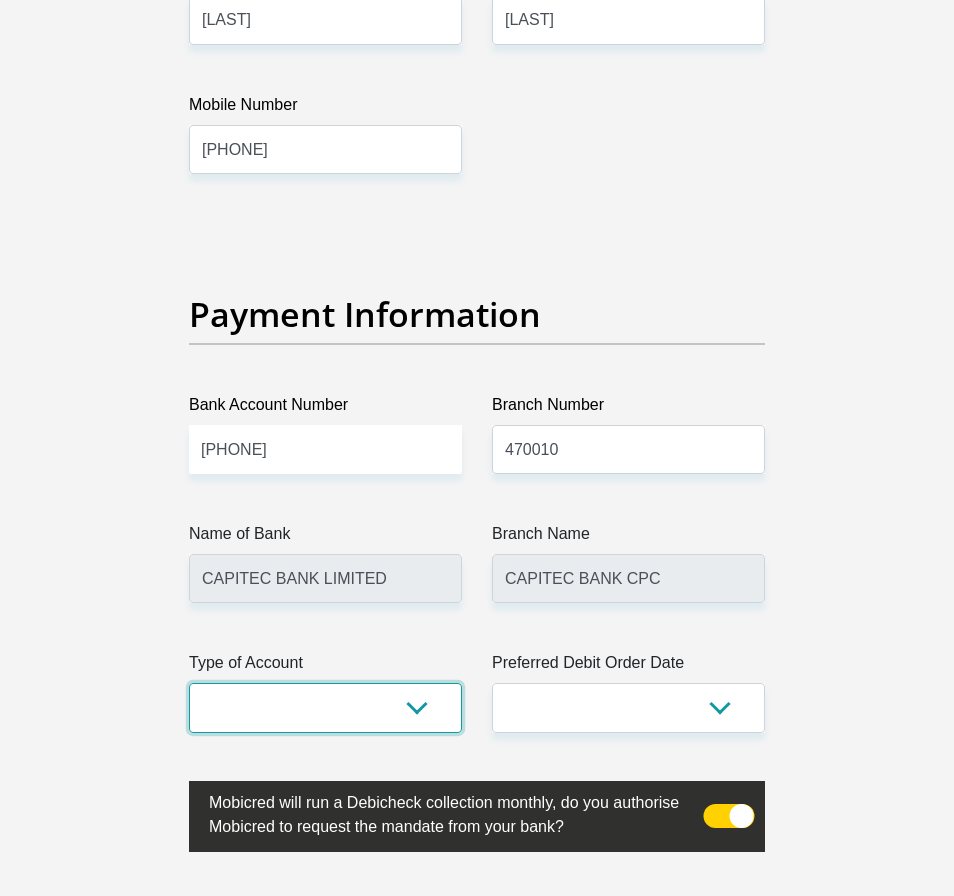 click on "Cheque
Savings" at bounding box center [325, 707] 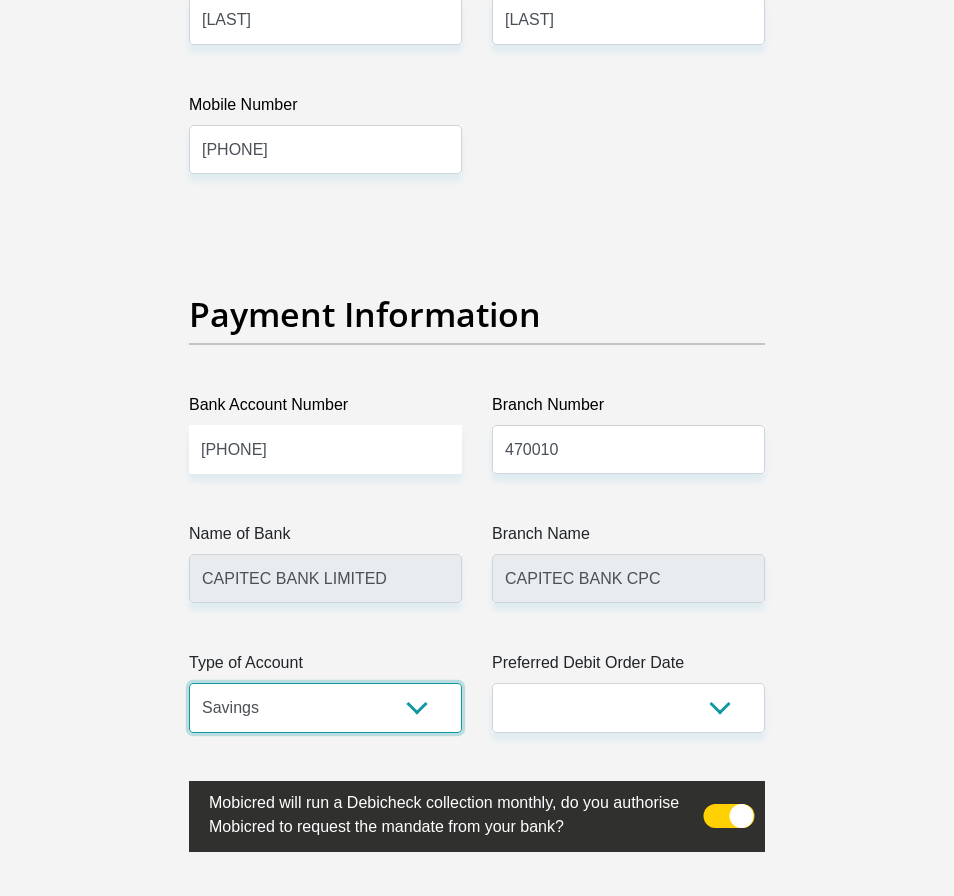 click on "Cheque
Savings" at bounding box center [325, 707] 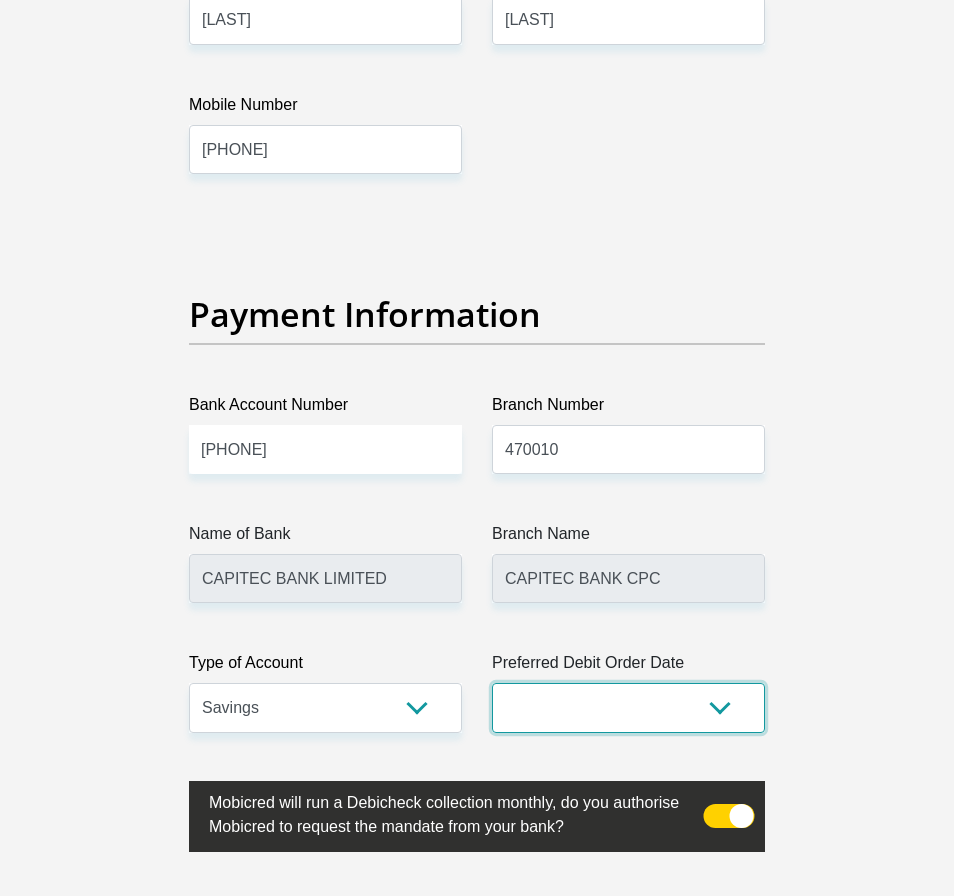 click on "1st
2nd
3rd
4th
5th
7th
18th
19th
20th
21st
22nd
23rd
24th
25th
26th
27th
28th
29th
30th" at bounding box center [628, 707] 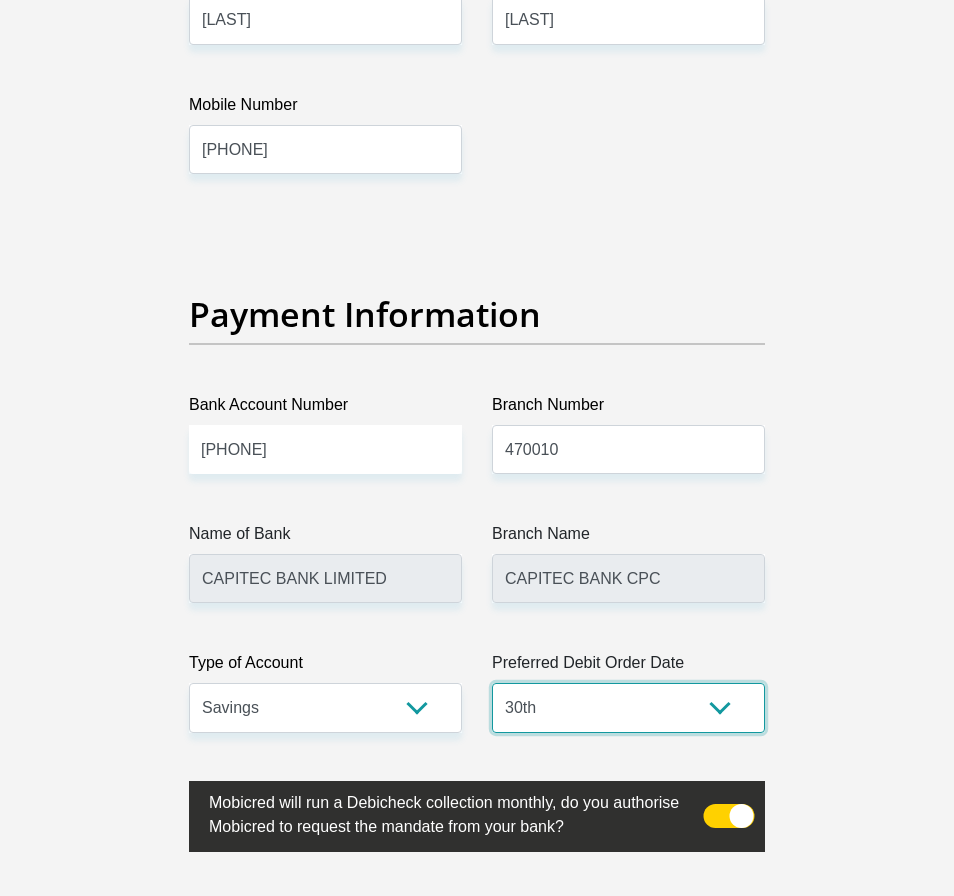 click on "1st
2nd
3rd
4th
5th
7th
18th
19th
20th
21st
22nd
23rd
24th
25th
26th
27th
28th
29th
30th" at bounding box center (628, 707) 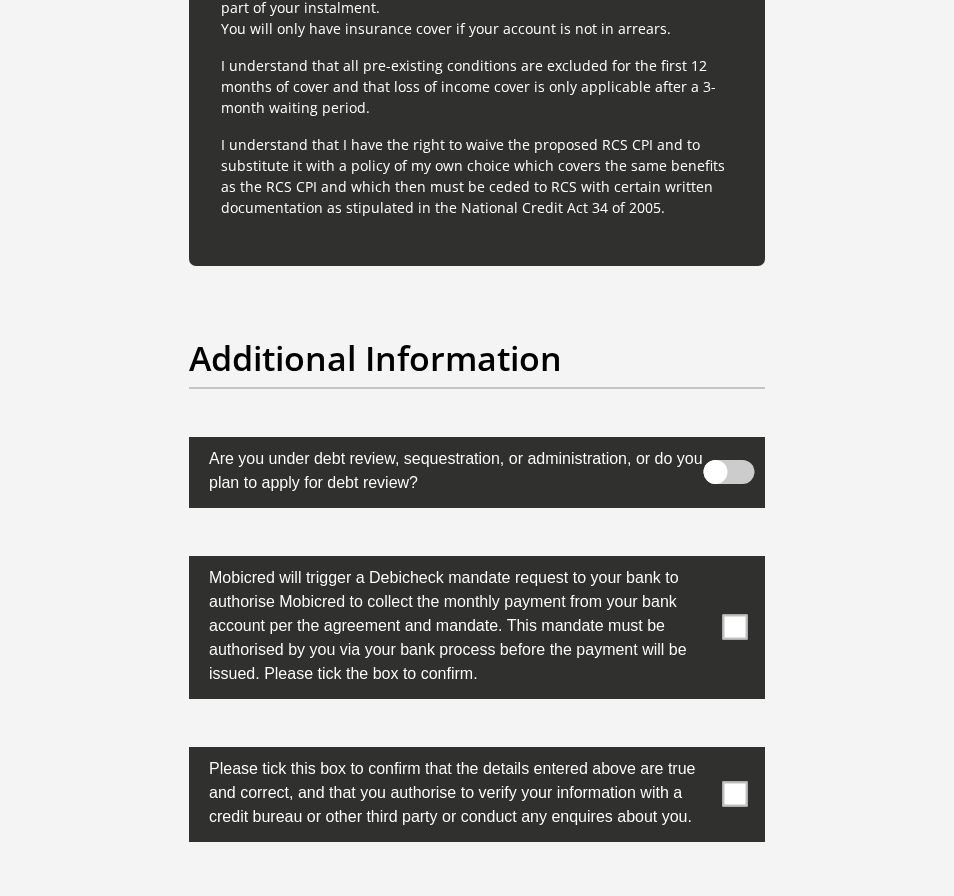 scroll, scrollTop: 6688, scrollLeft: 0, axis: vertical 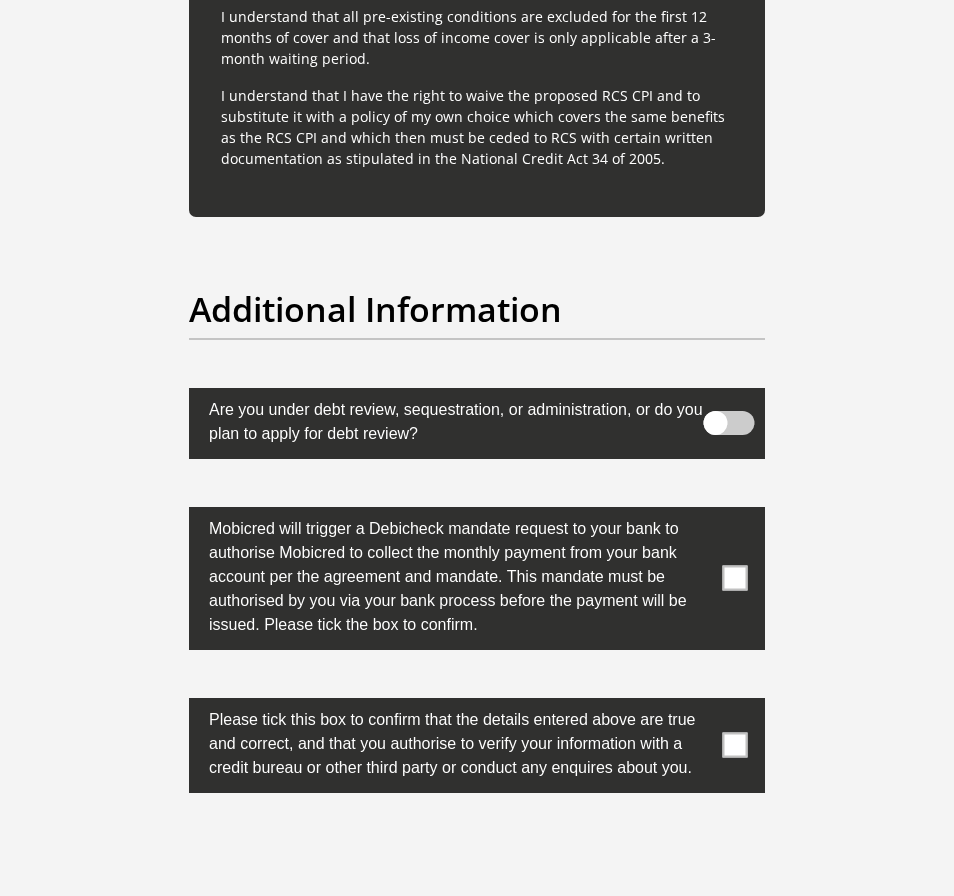 click at bounding box center [735, 578] 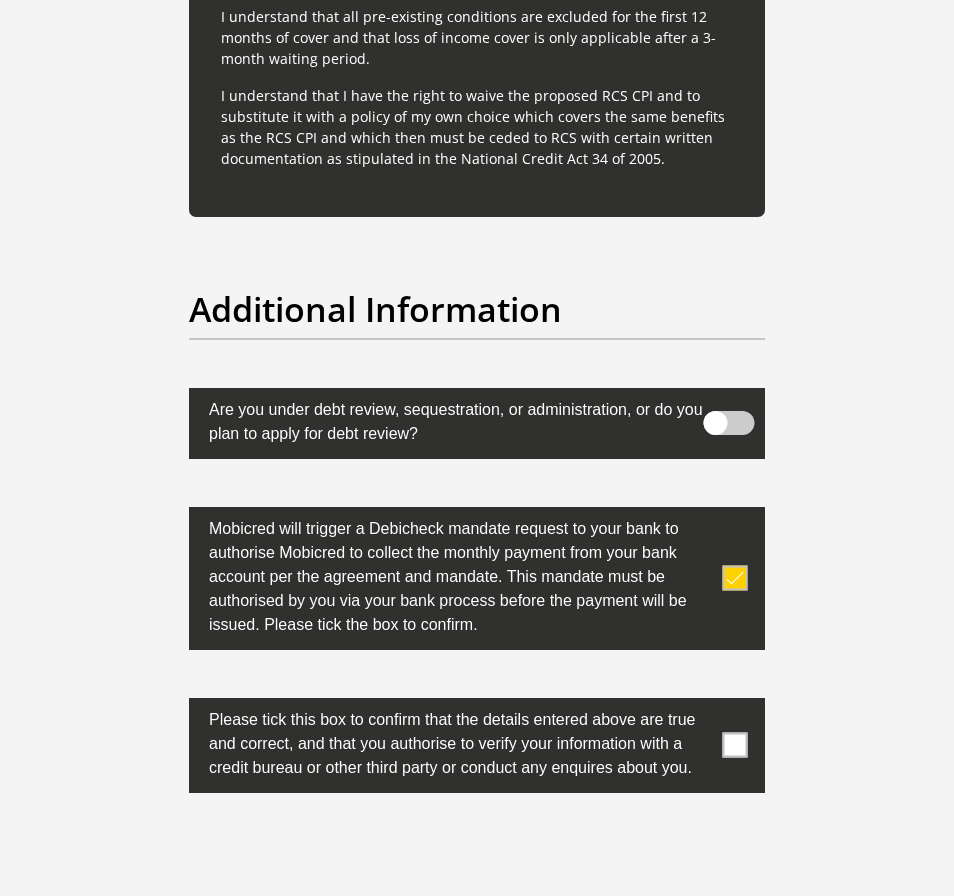 click at bounding box center [735, 745] 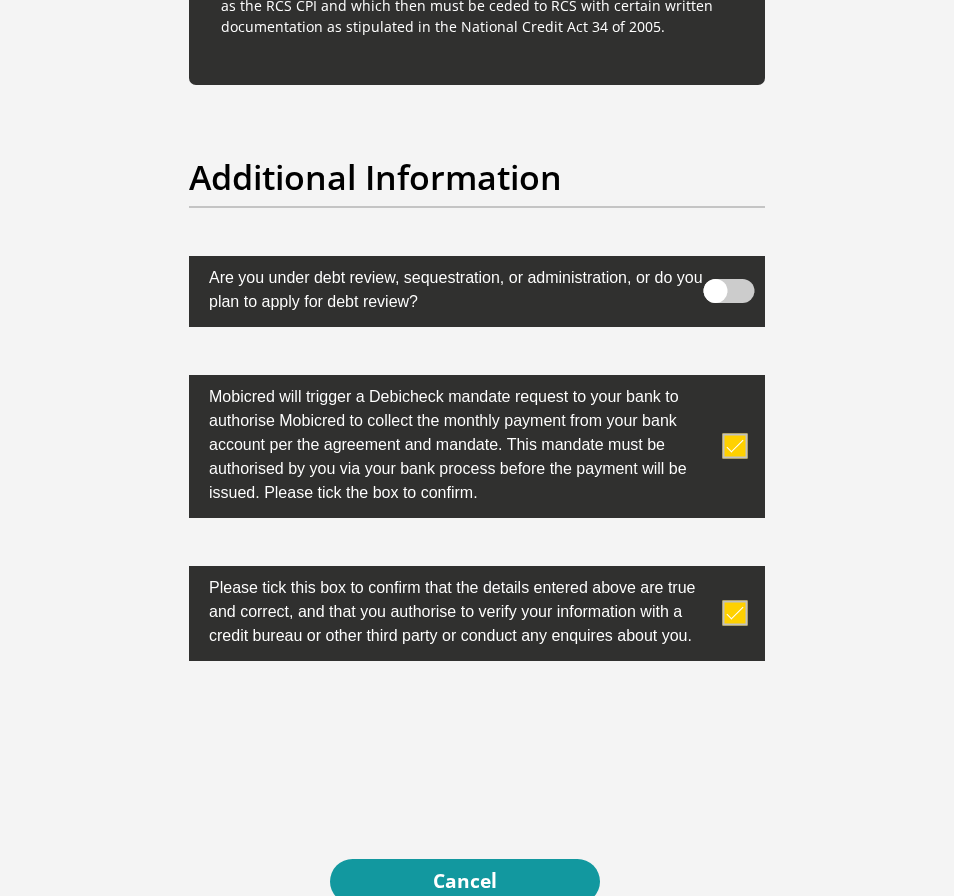 scroll, scrollTop: 6888, scrollLeft: 0, axis: vertical 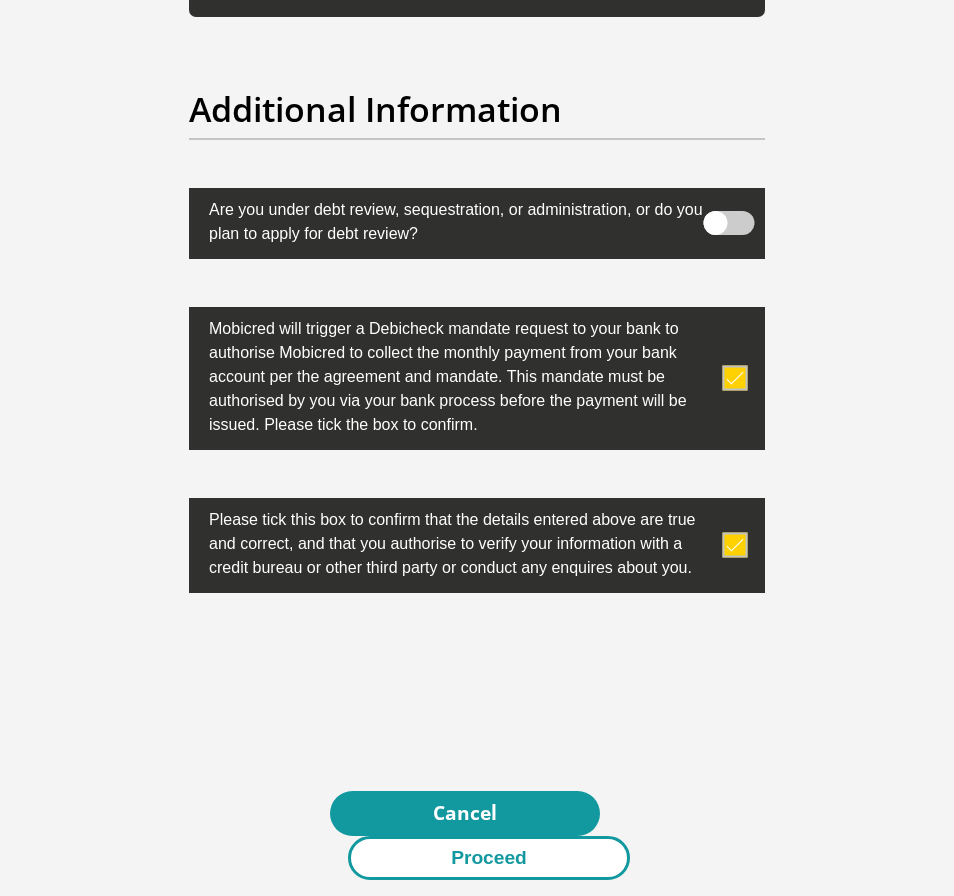 click on "Proceed" at bounding box center [489, 858] 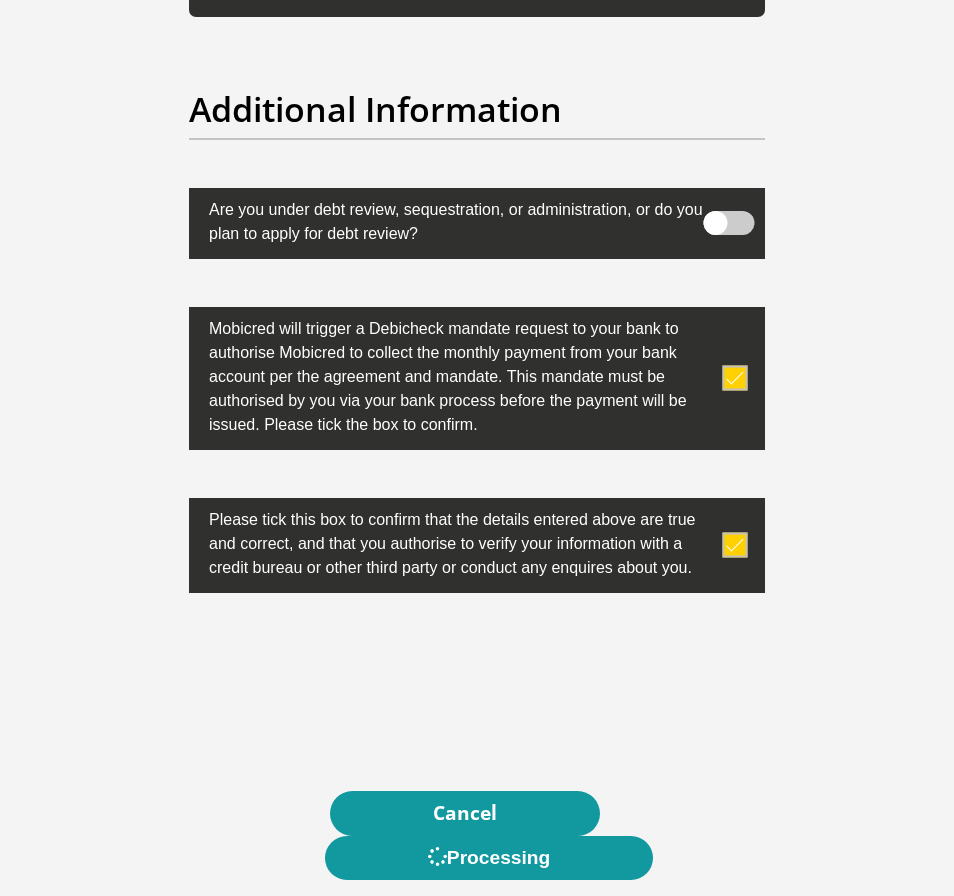 scroll, scrollTop: 0, scrollLeft: 0, axis: both 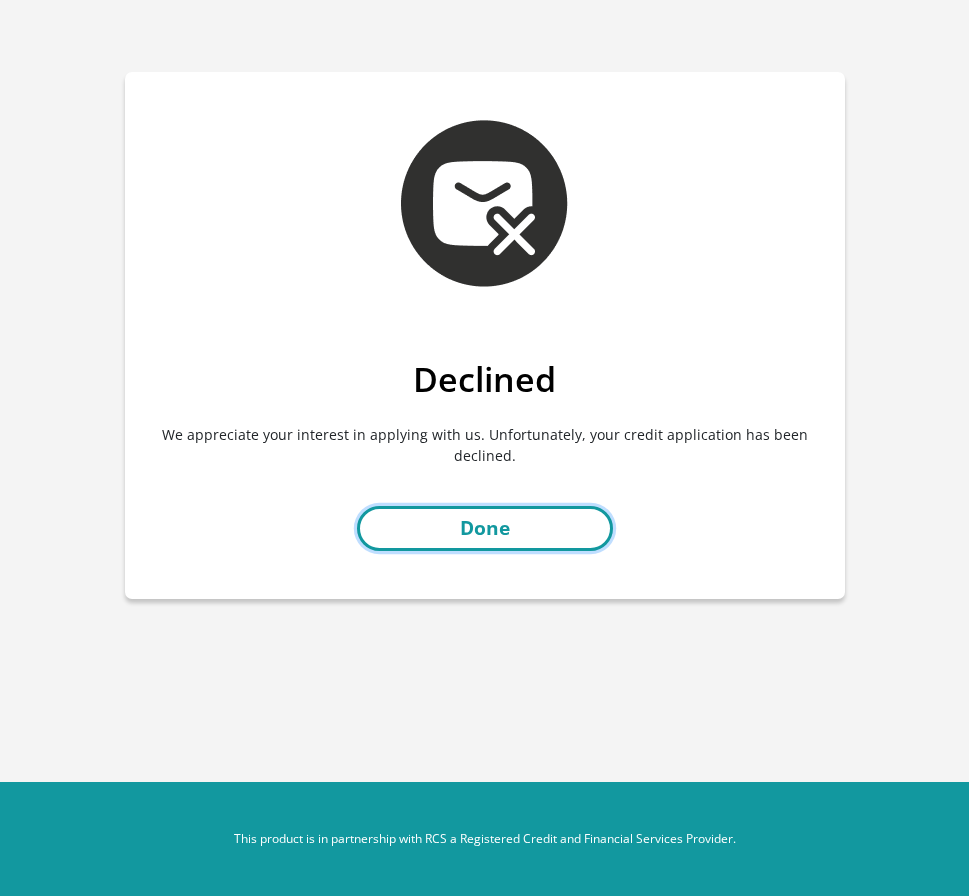 click on "Done" at bounding box center (485, 528) 